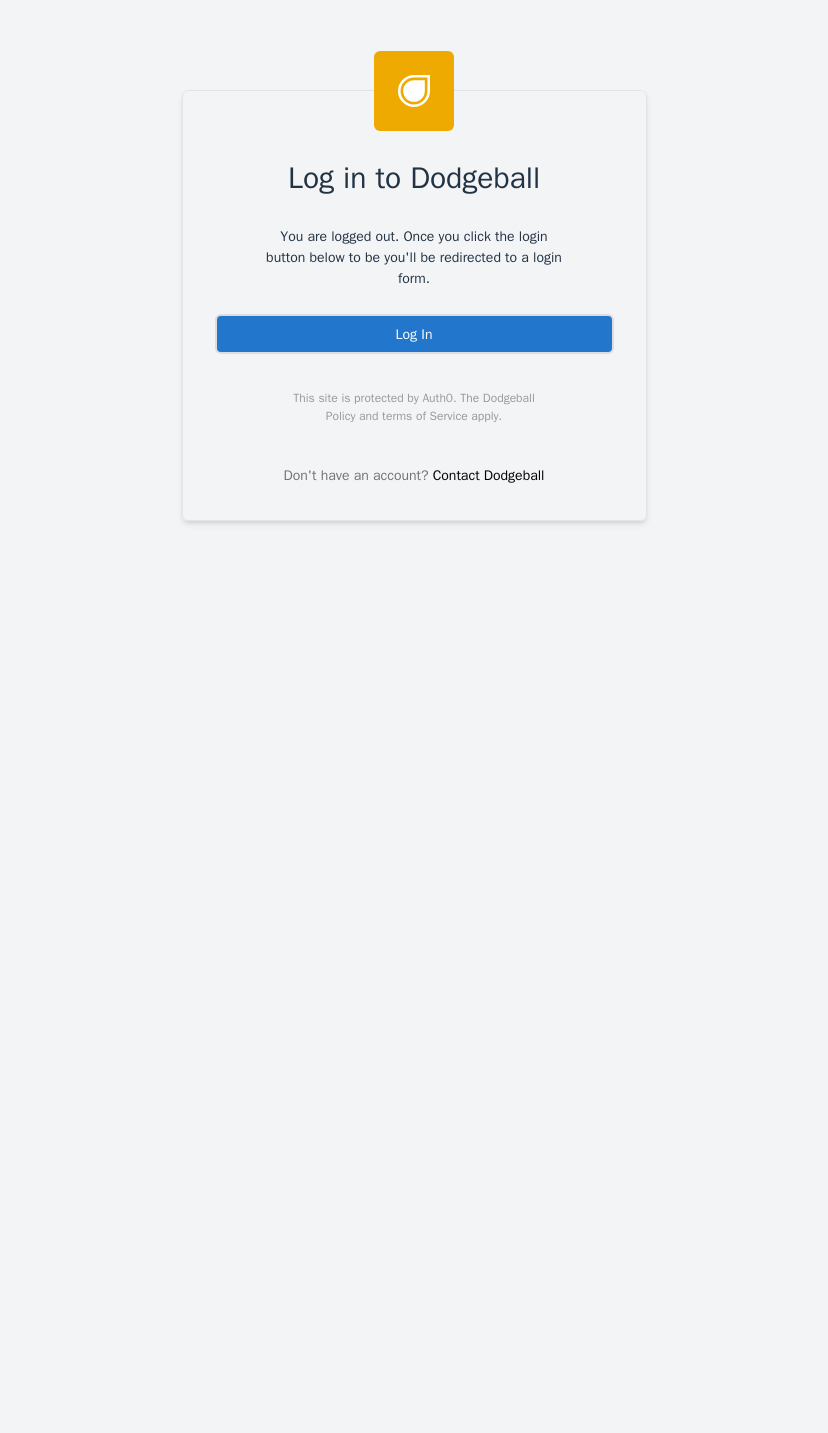 scroll, scrollTop: 0, scrollLeft: 0, axis: both 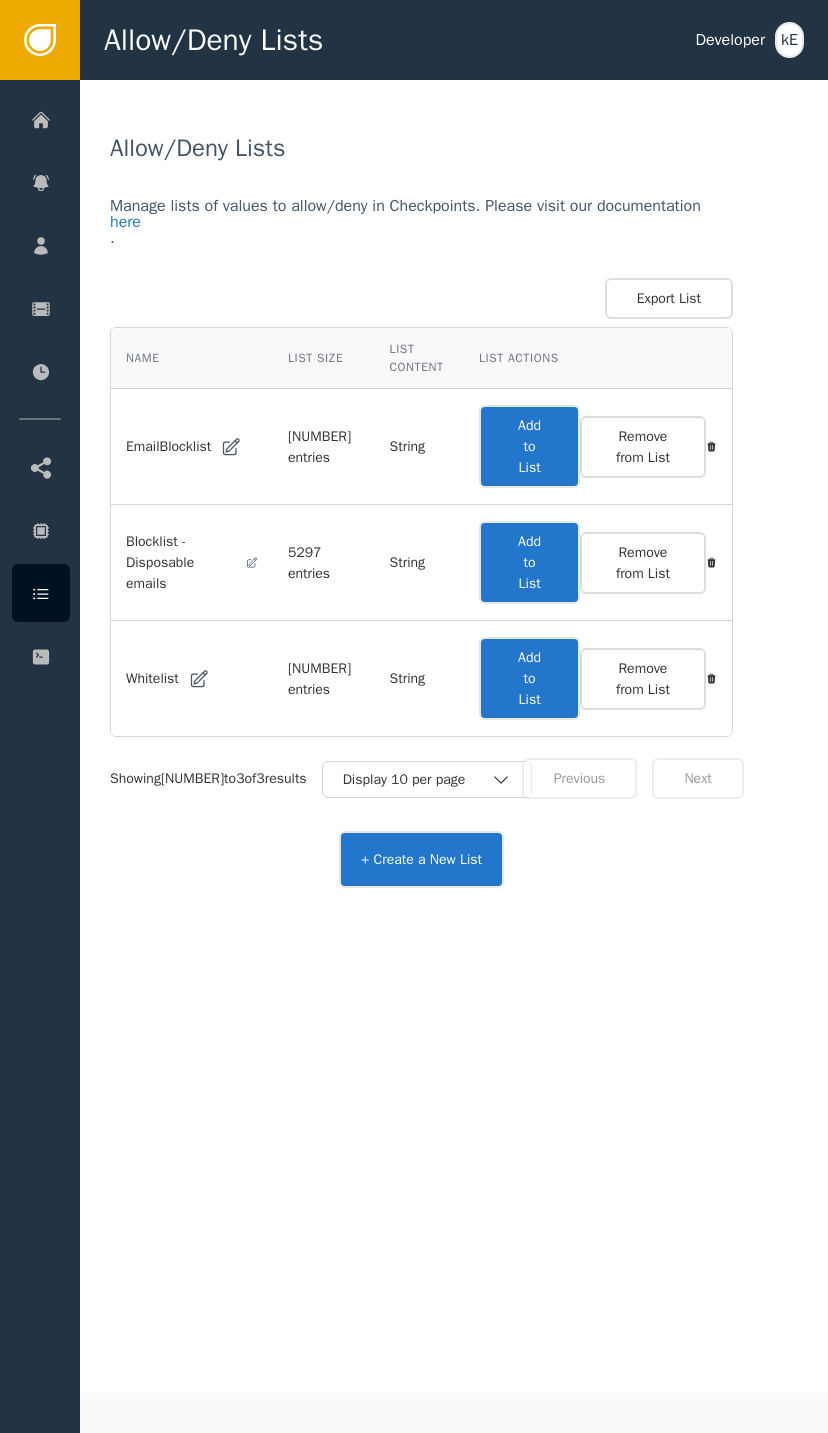 click at bounding box center [41, 119] 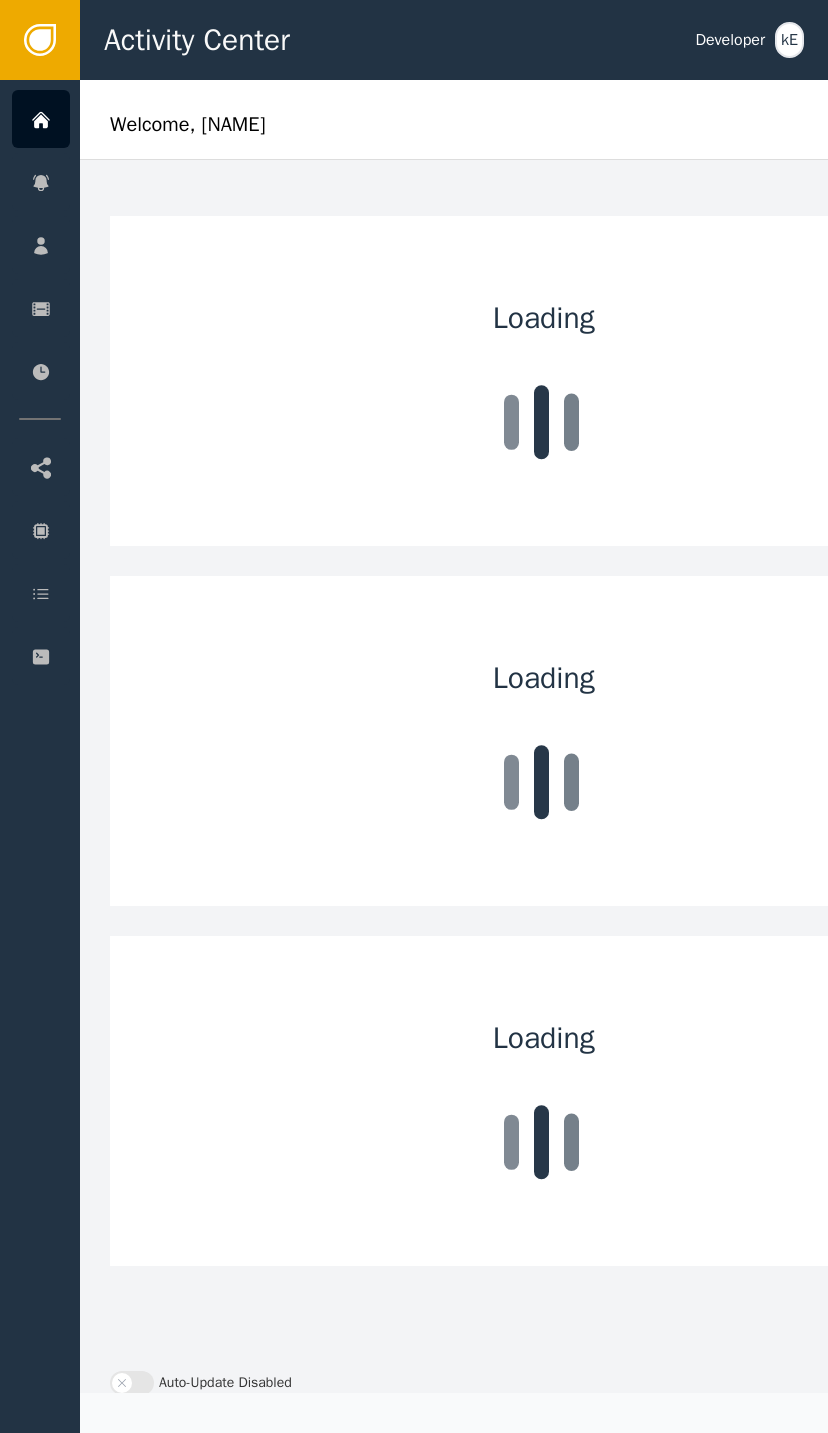 click on "Customers" at bounding box center [195, 245] 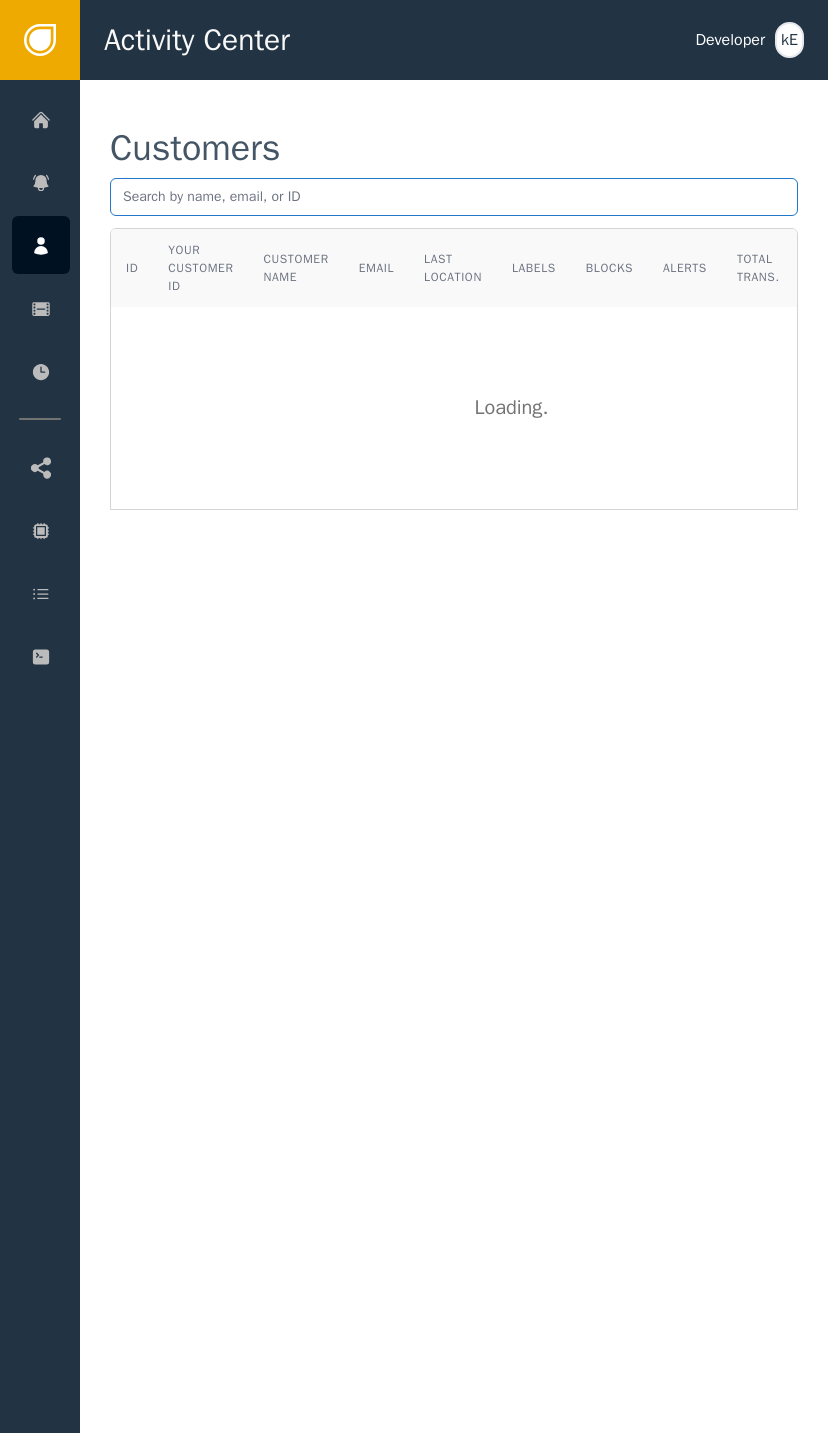 click at bounding box center (454, 197) 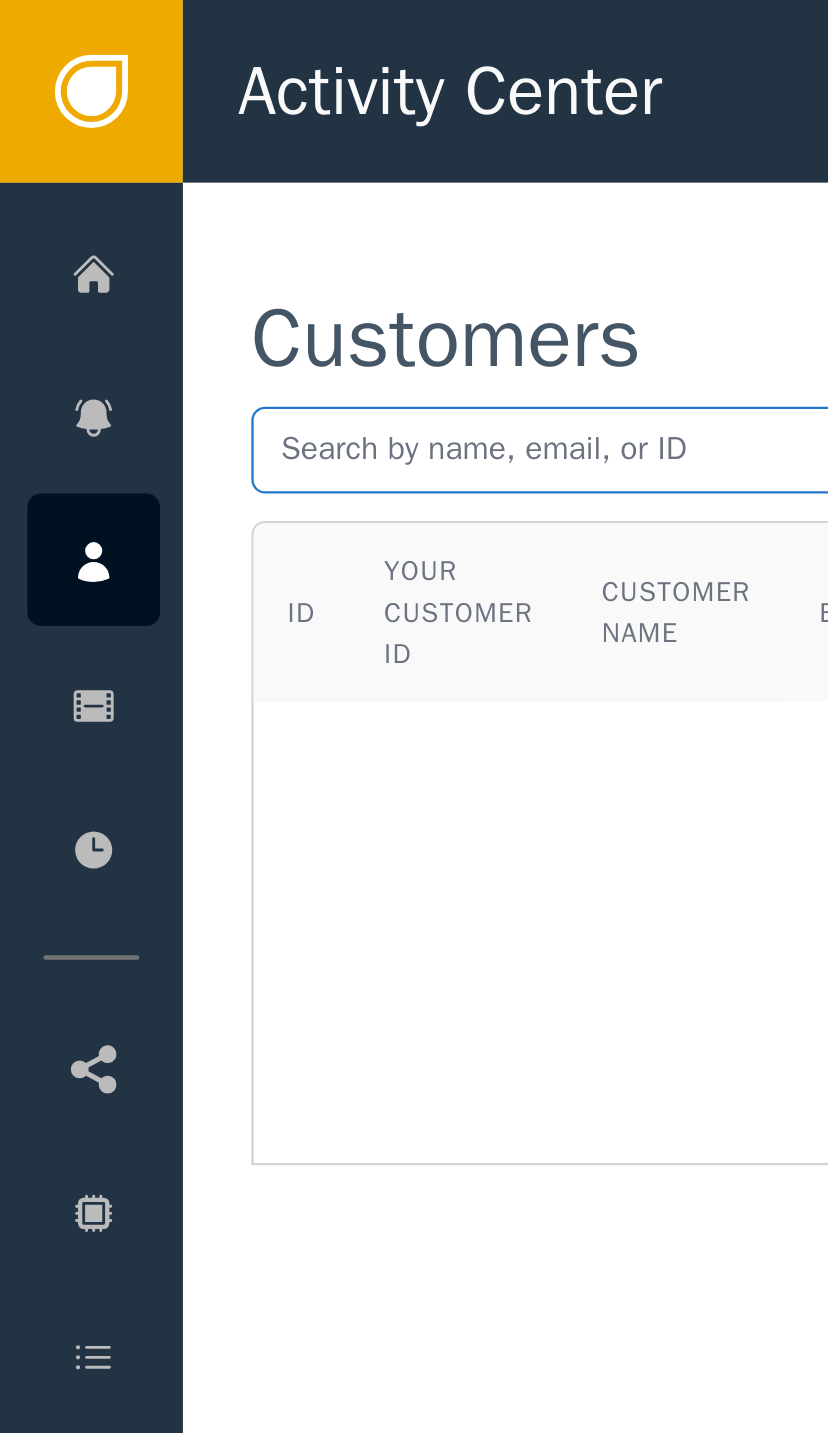 click at bounding box center [454, 197] 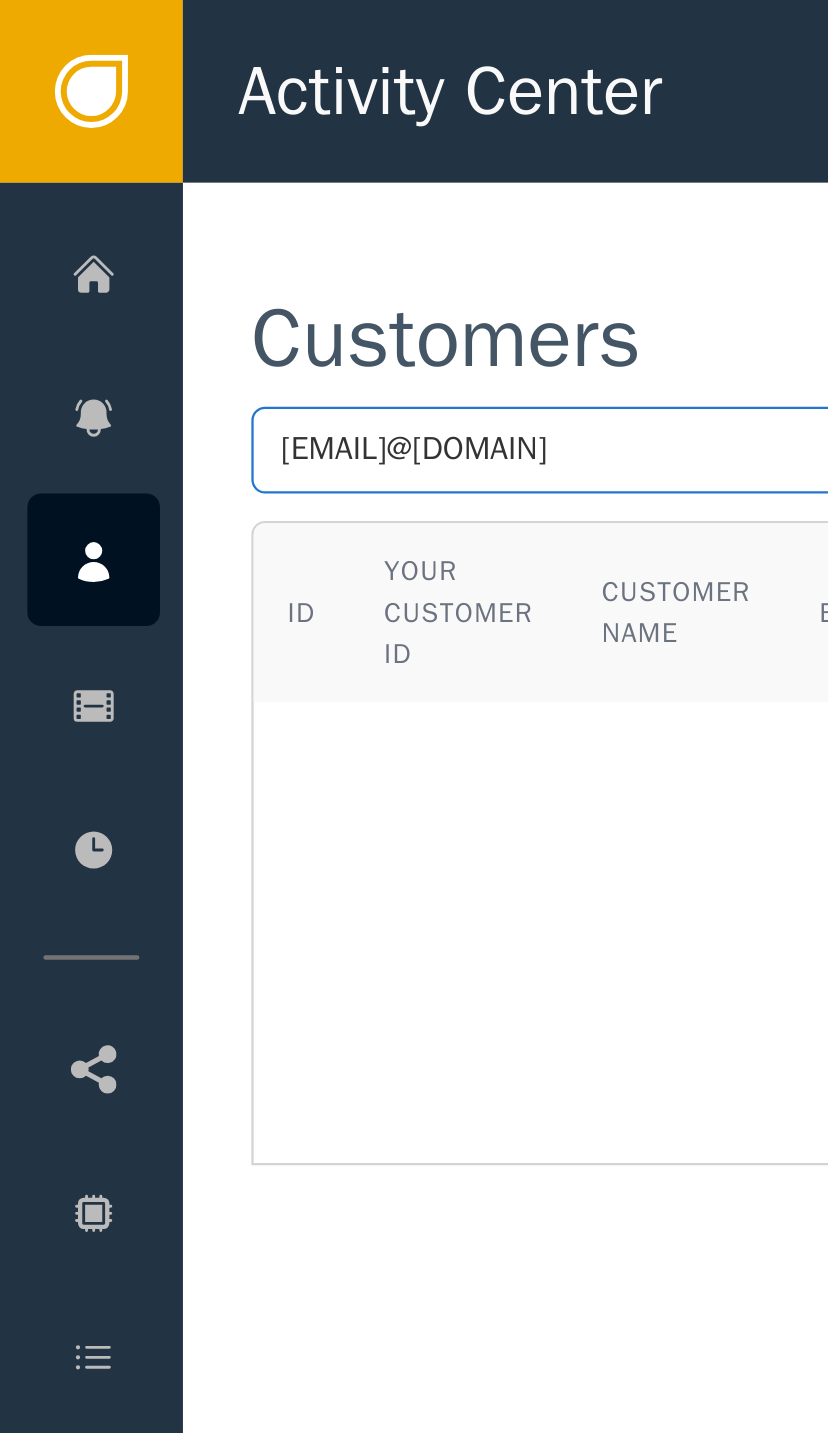 type on "[EMAIL]@[DOMAIN]" 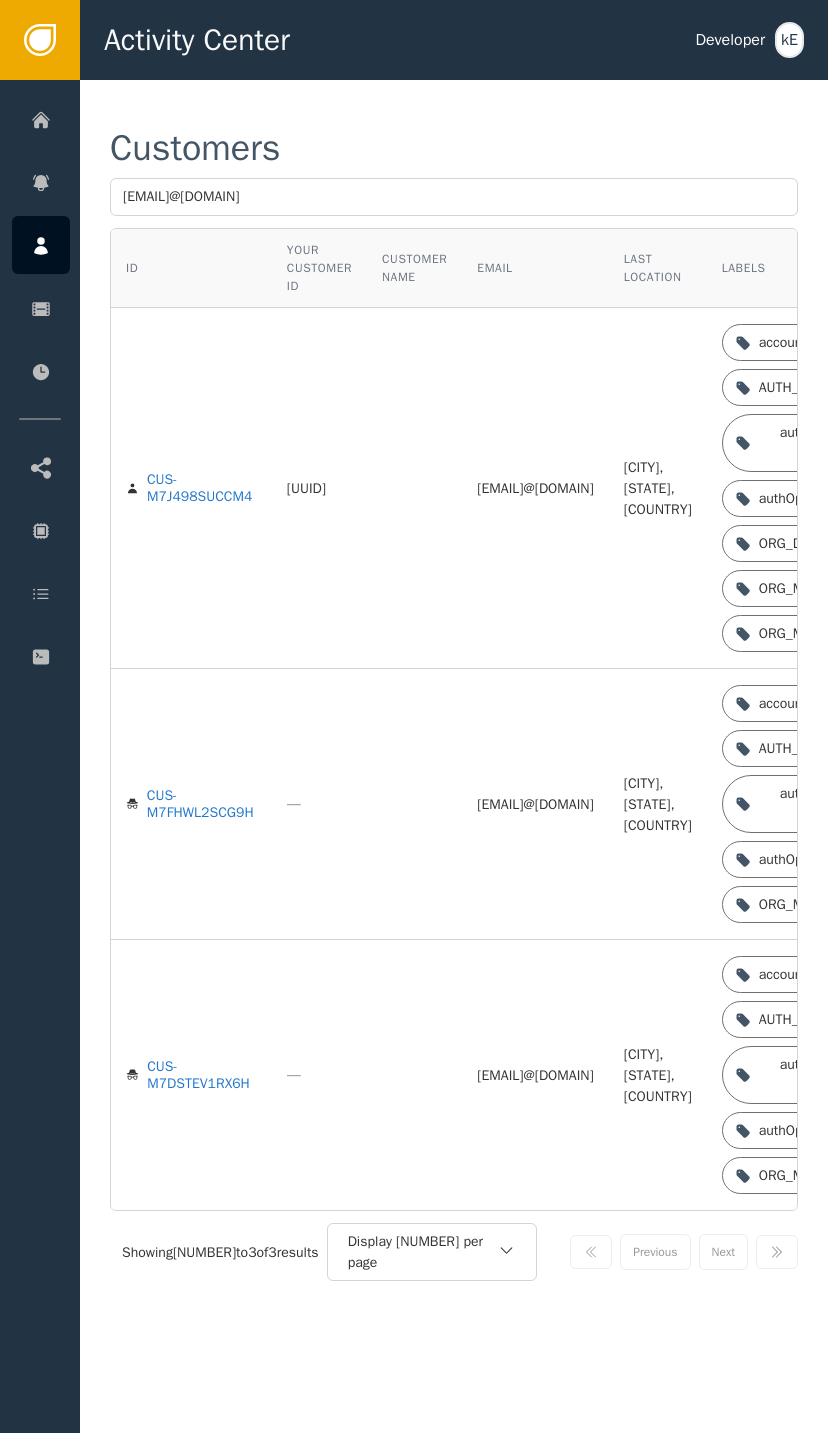 scroll, scrollTop: 0, scrollLeft: 0, axis: both 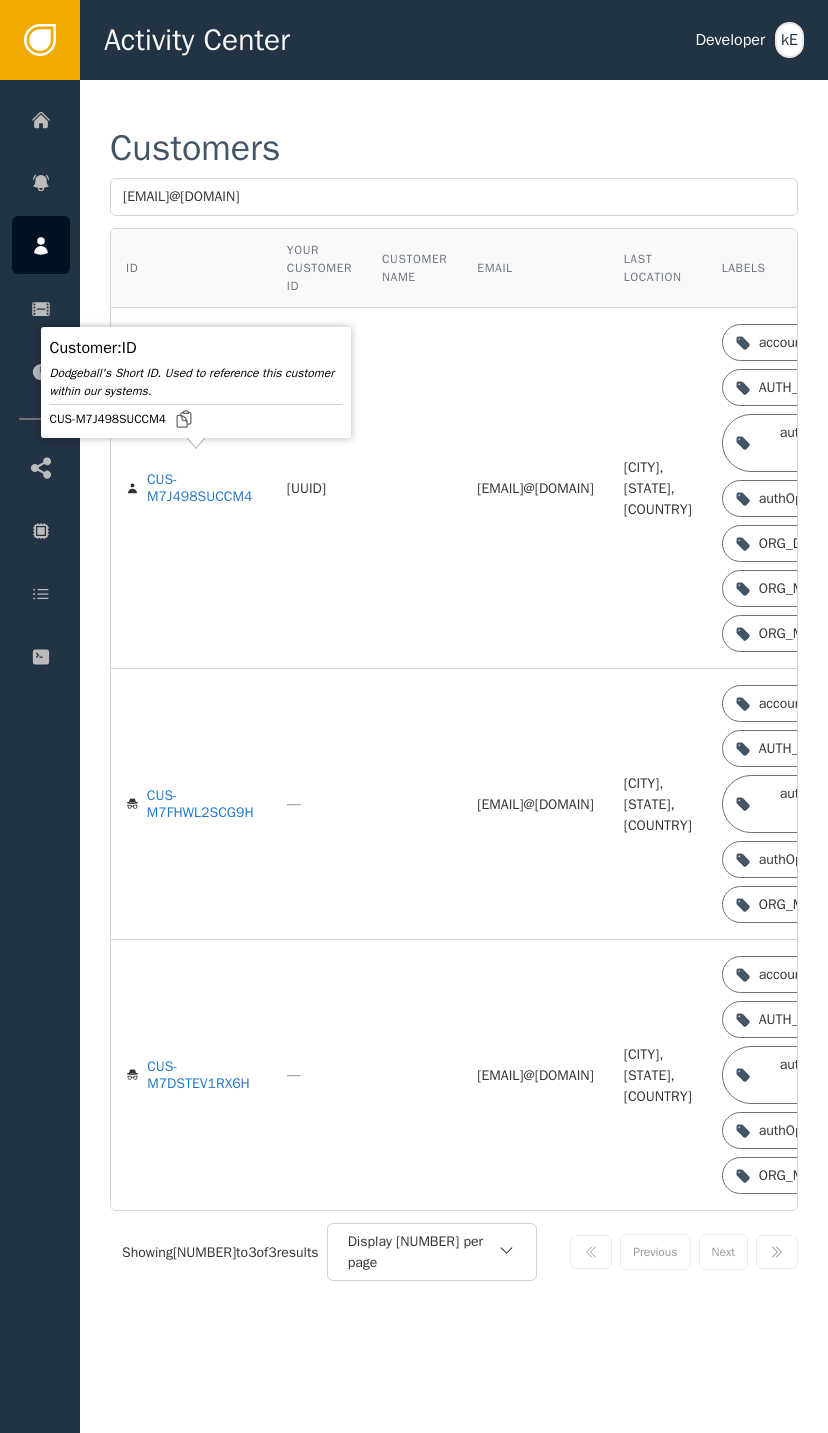 click on "CUS-M7J498SUCCM4" at bounding box center [202, 488] 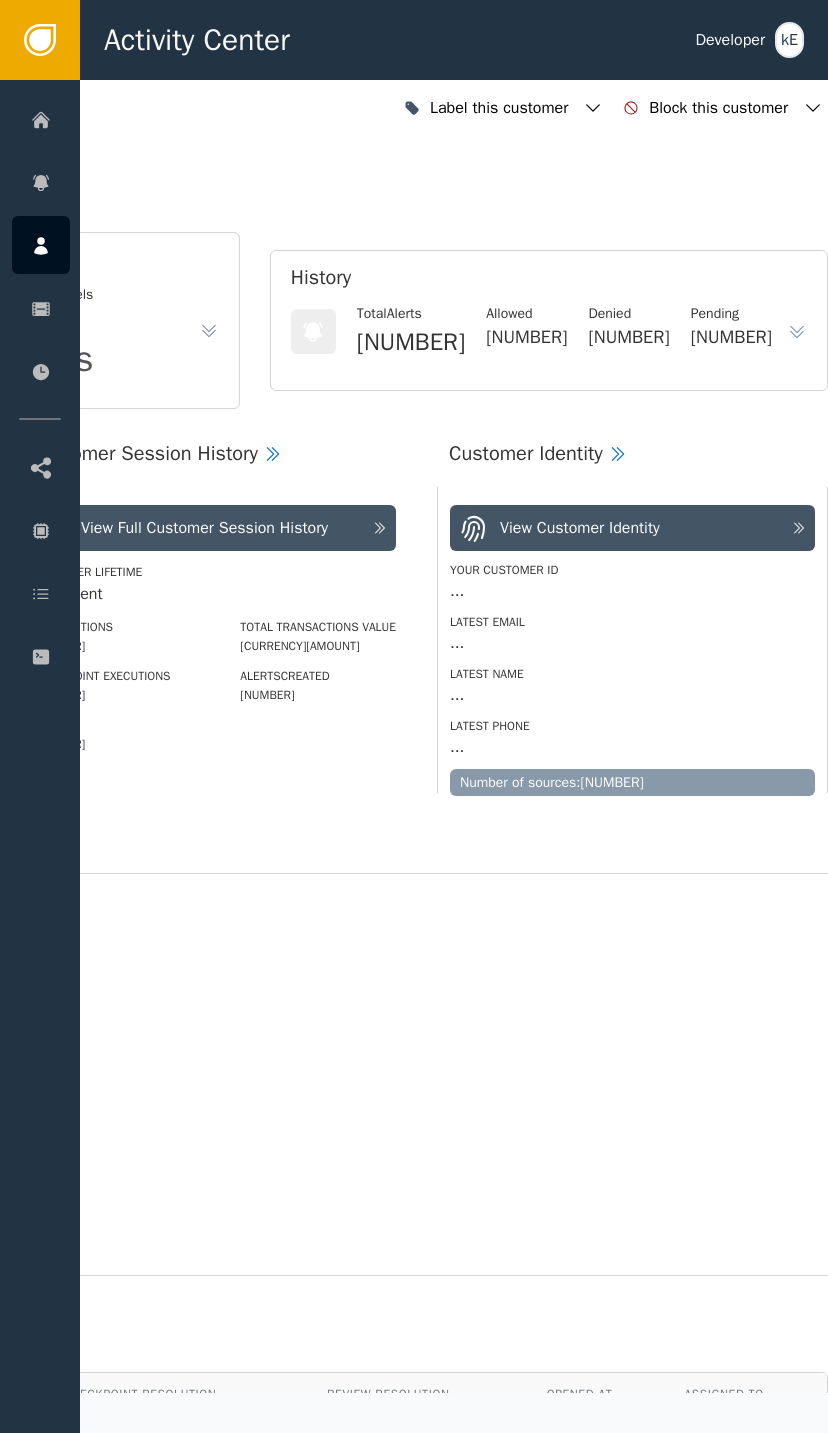 scroll, scrollTop: 0, scrollLeft: 536, axis: horizontal 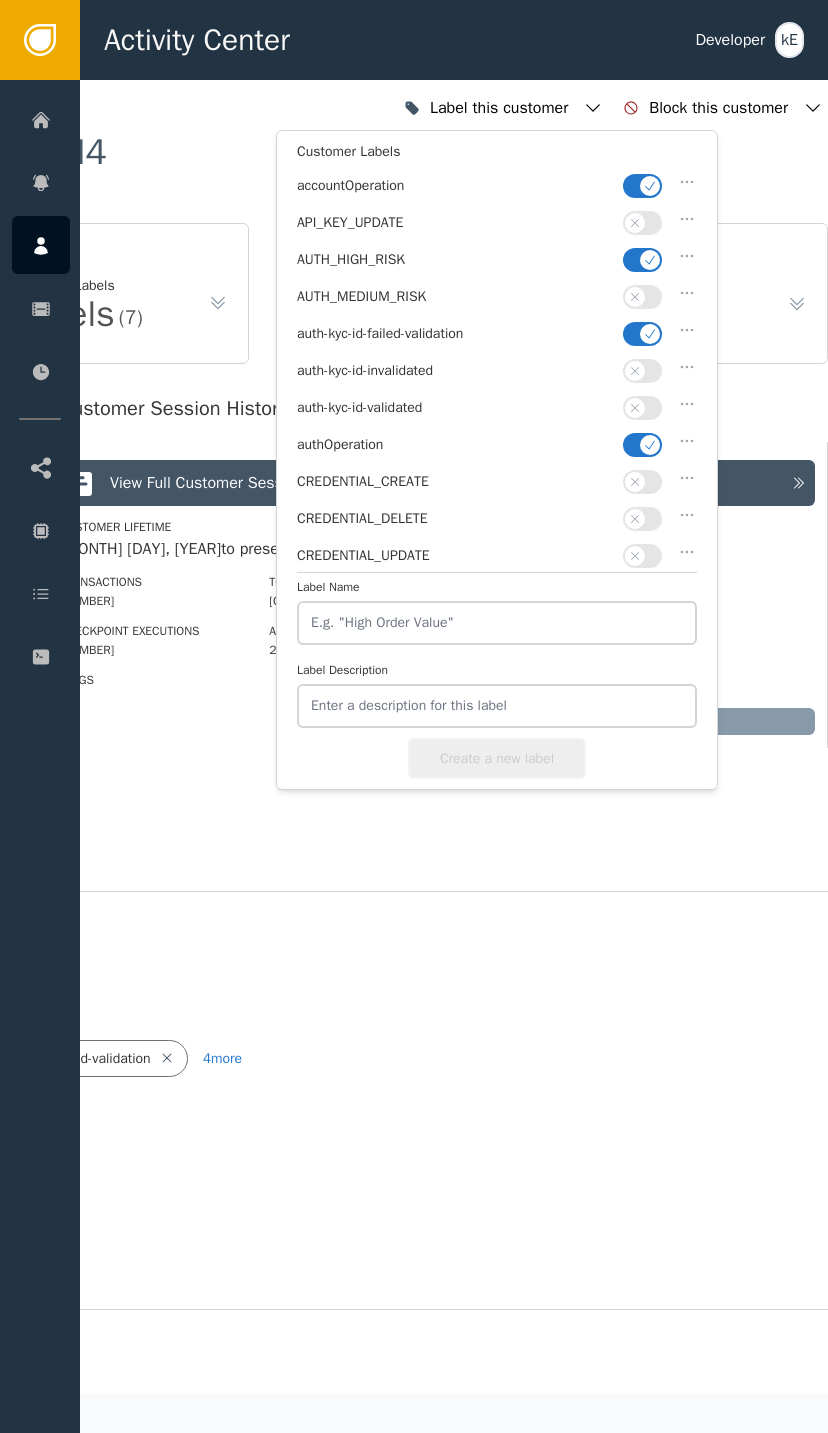 click at bounding box center (642, 334) 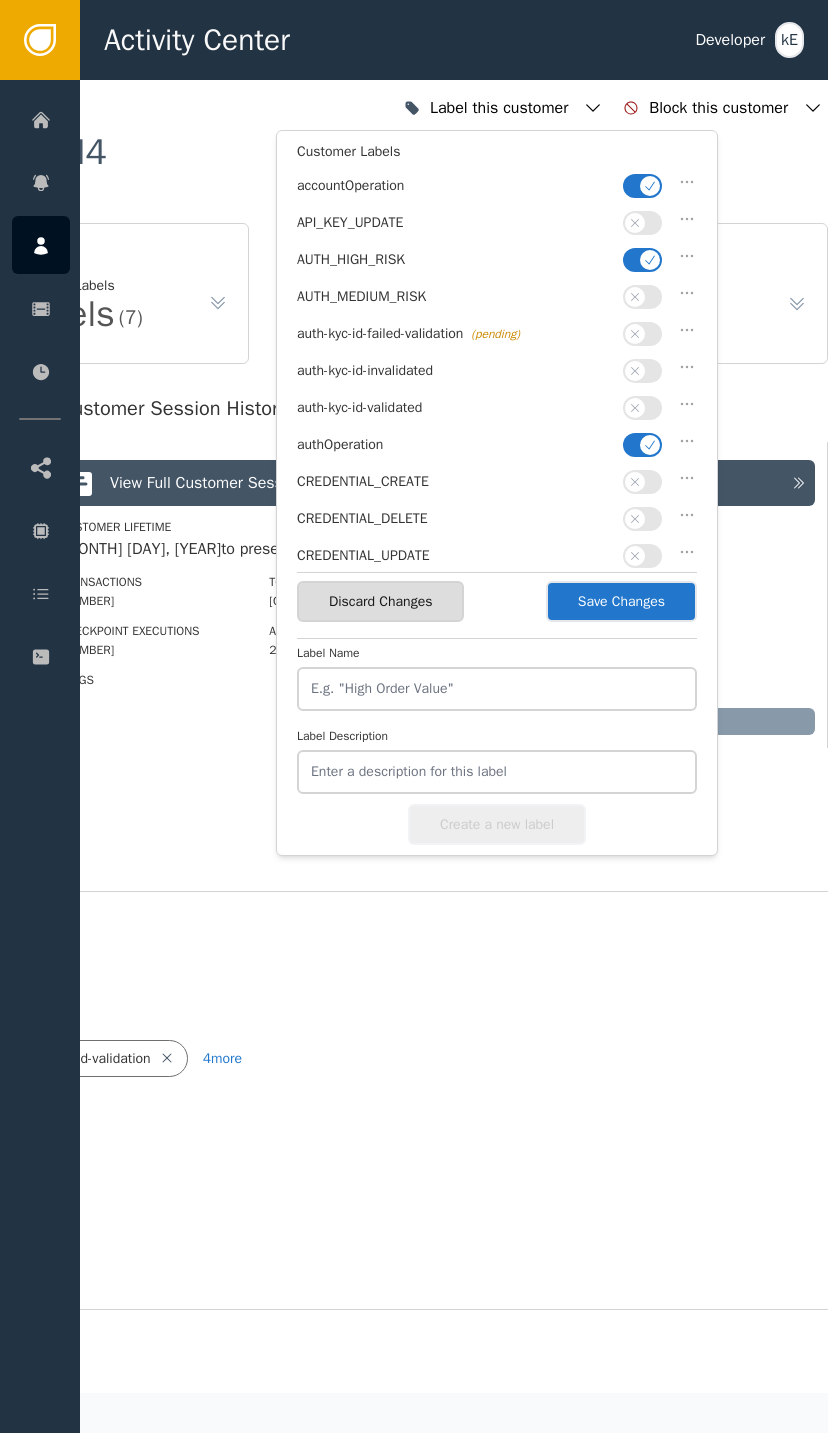 click 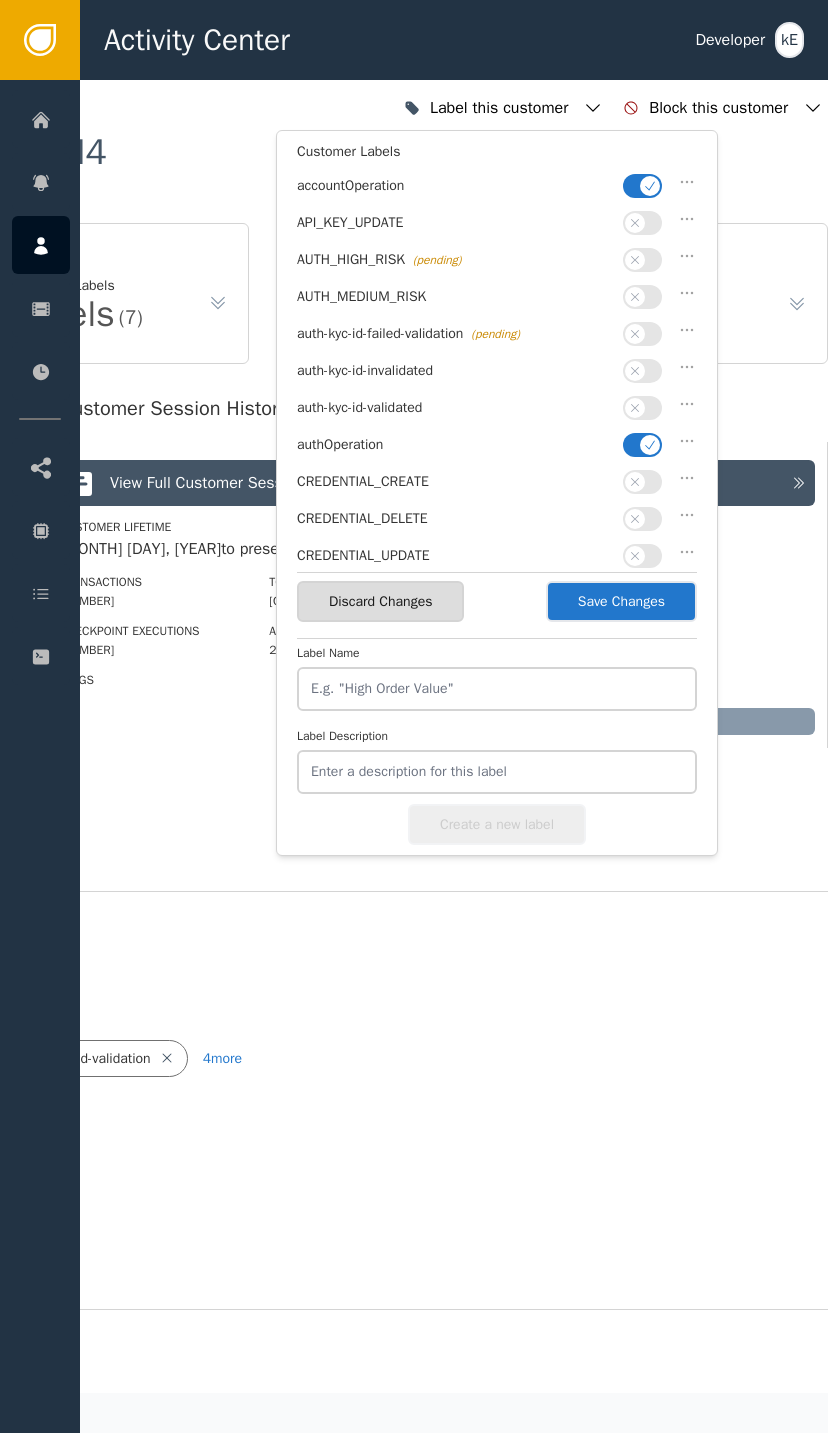 click at bounding box center (642, 408) 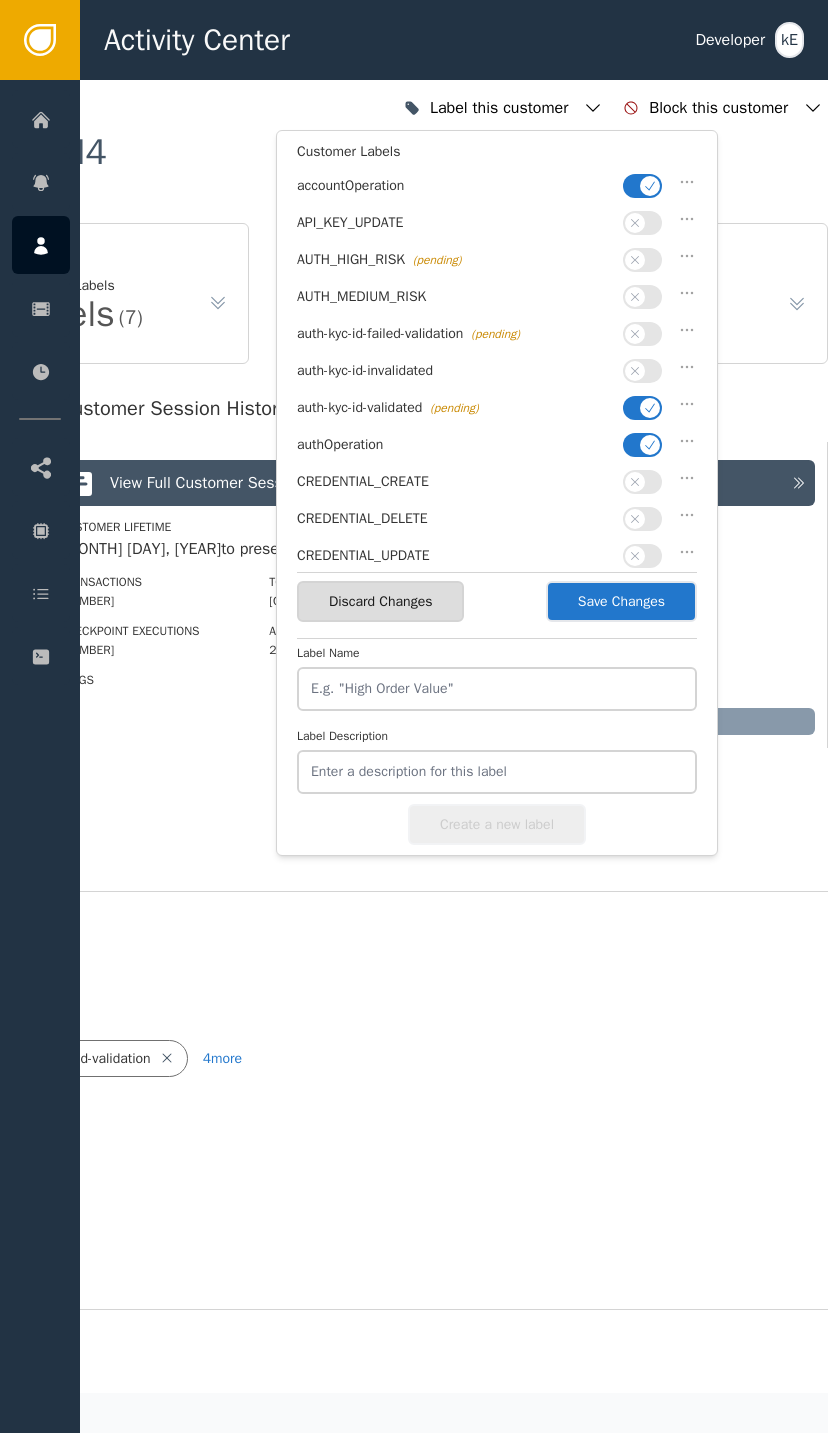 click on "Save Changes" at bounding box center [621, 601] 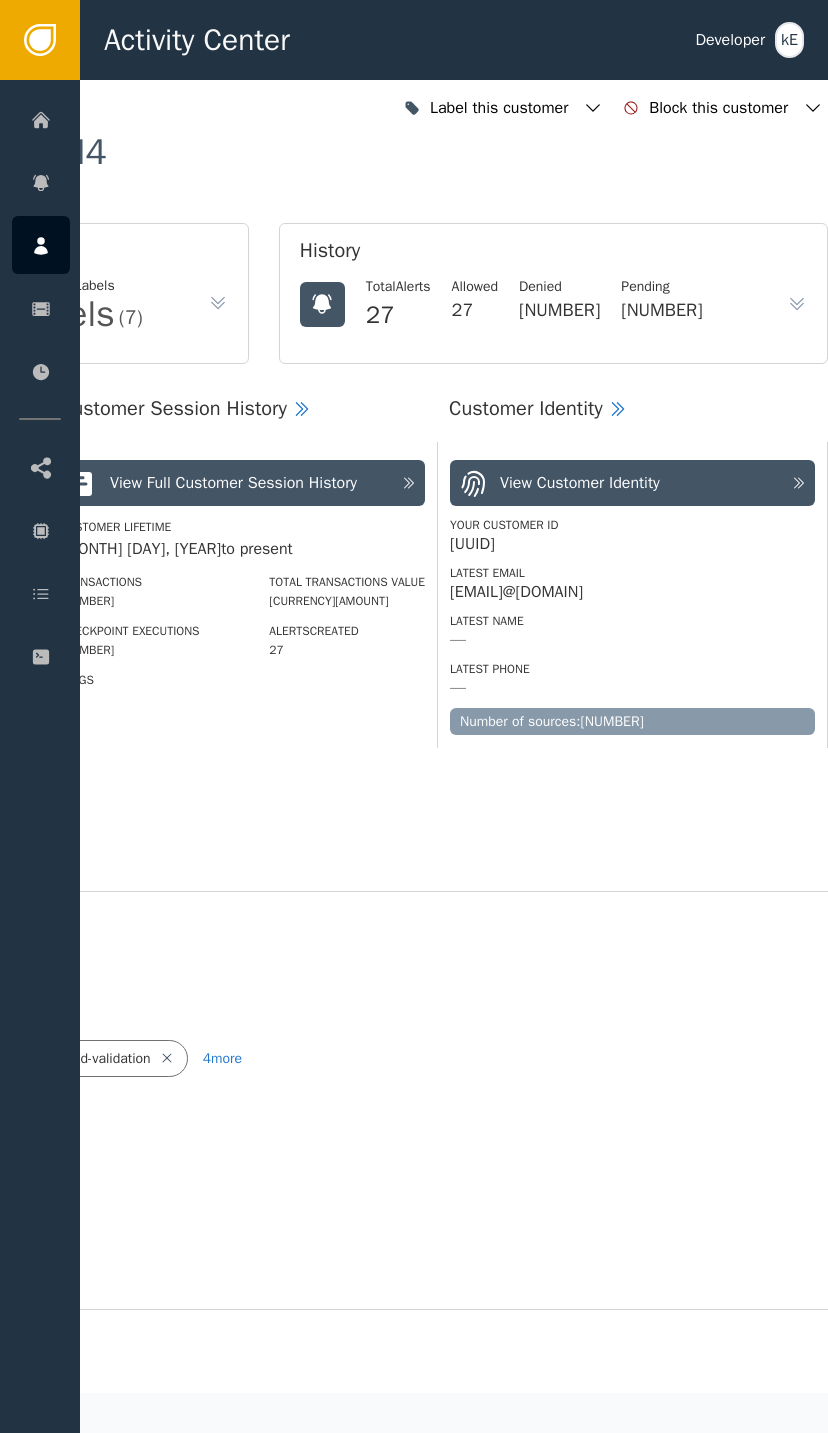 click at bounding box center [41, 593] 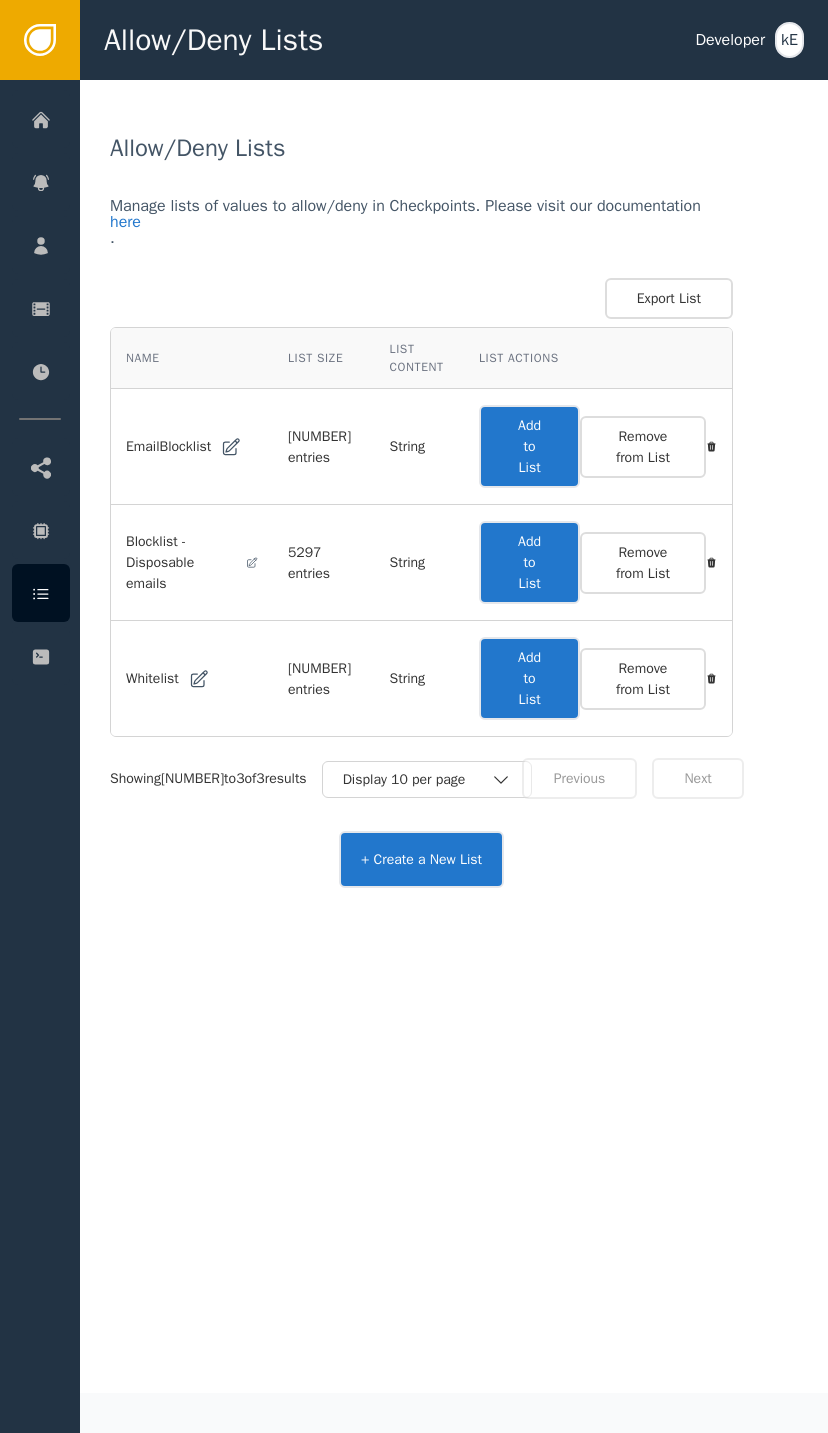 click on "Add to List" at bounding box center [529, 678] 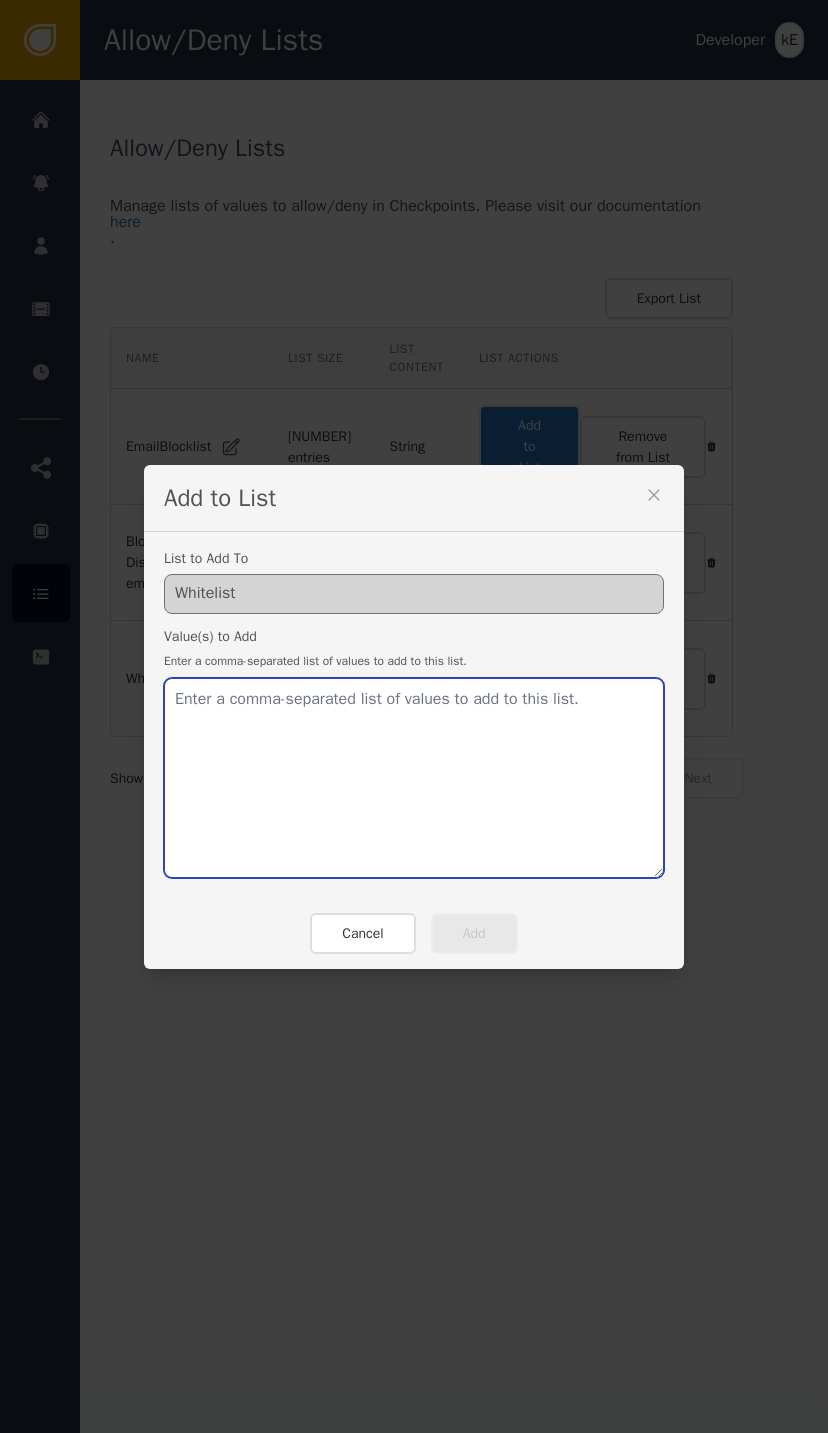 click at bounding box center [414, 778] 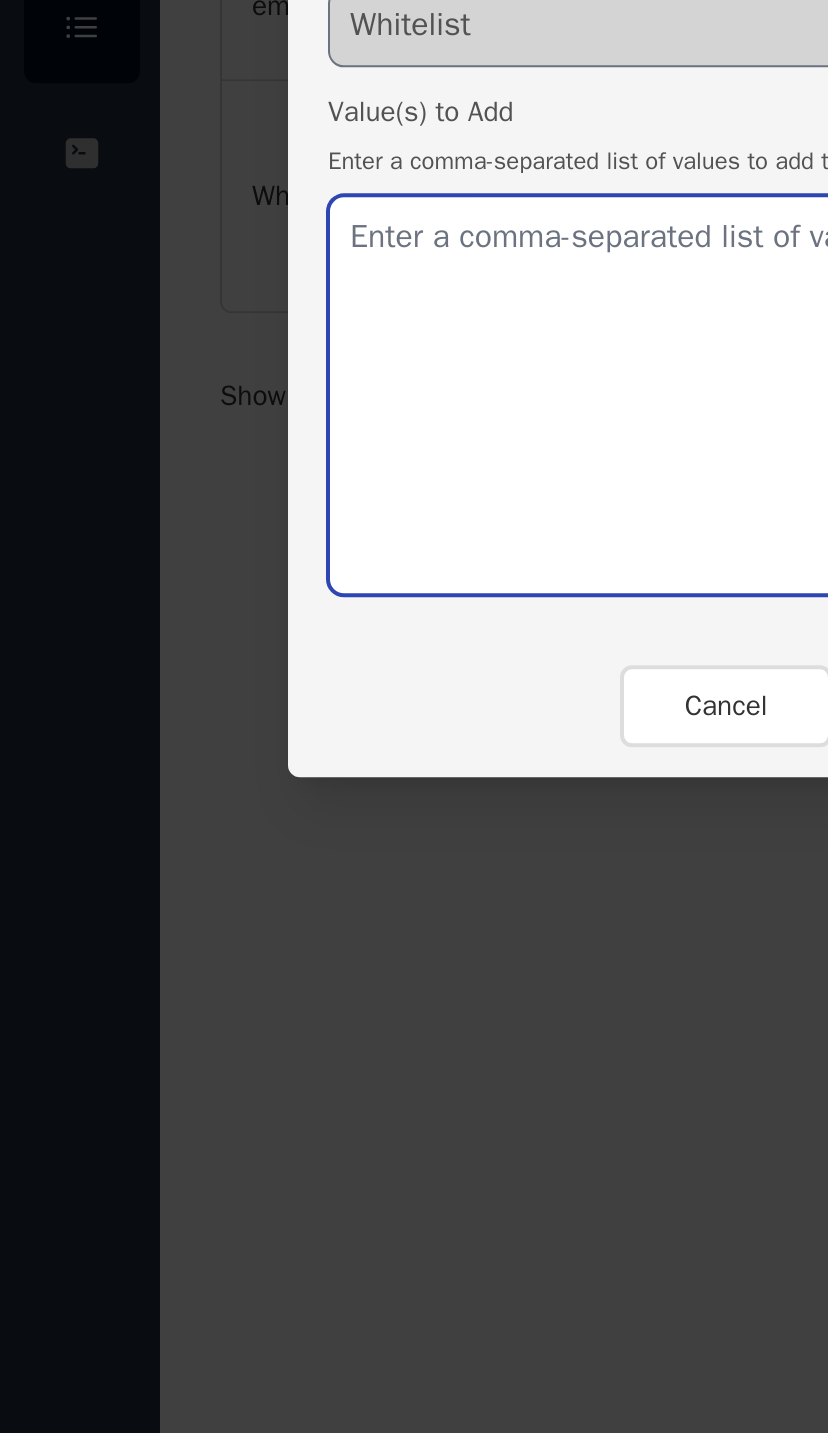 click at bounding box center [414, 778] 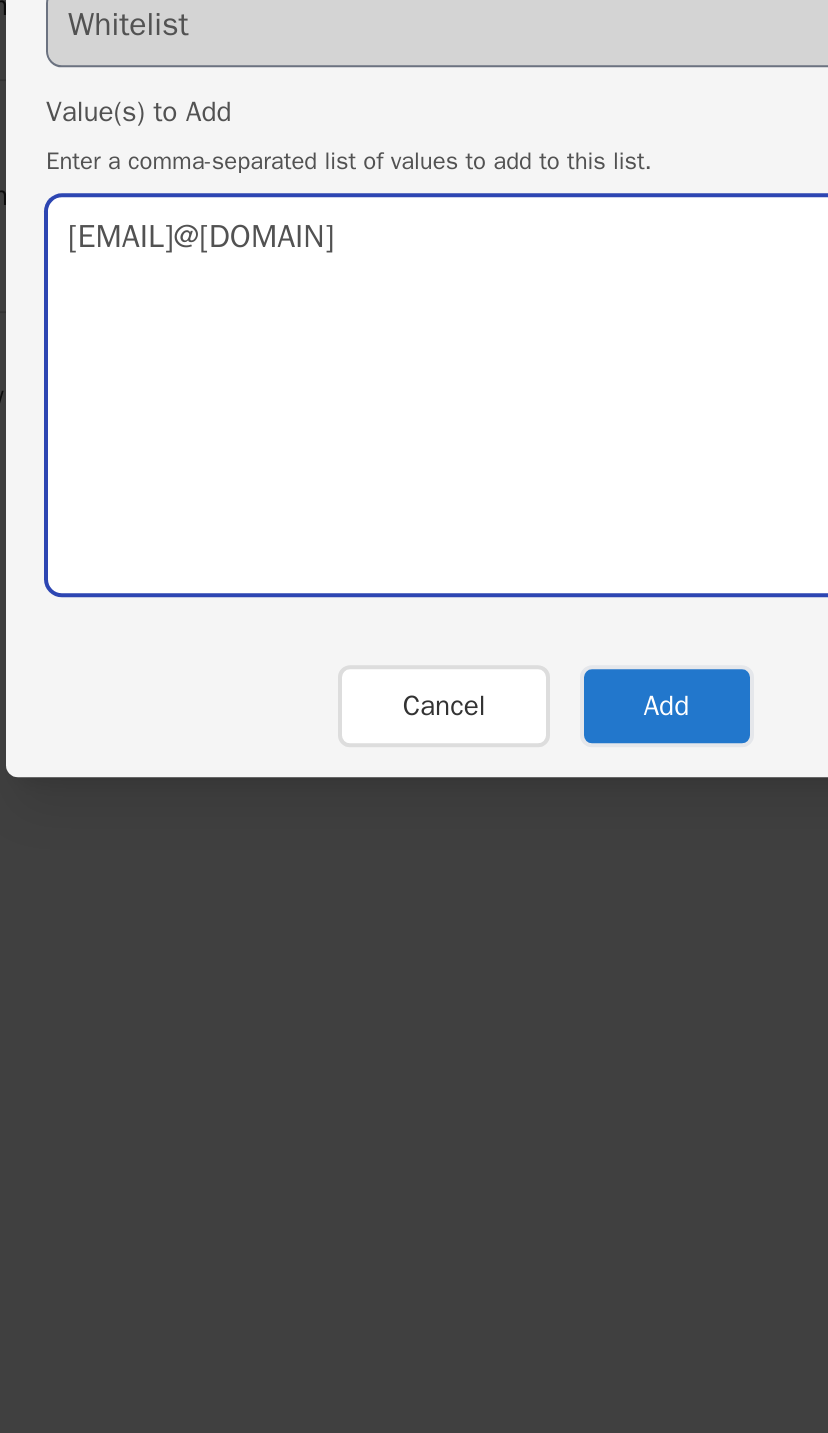 type on "[EMAIL]@[DOMAIN]" 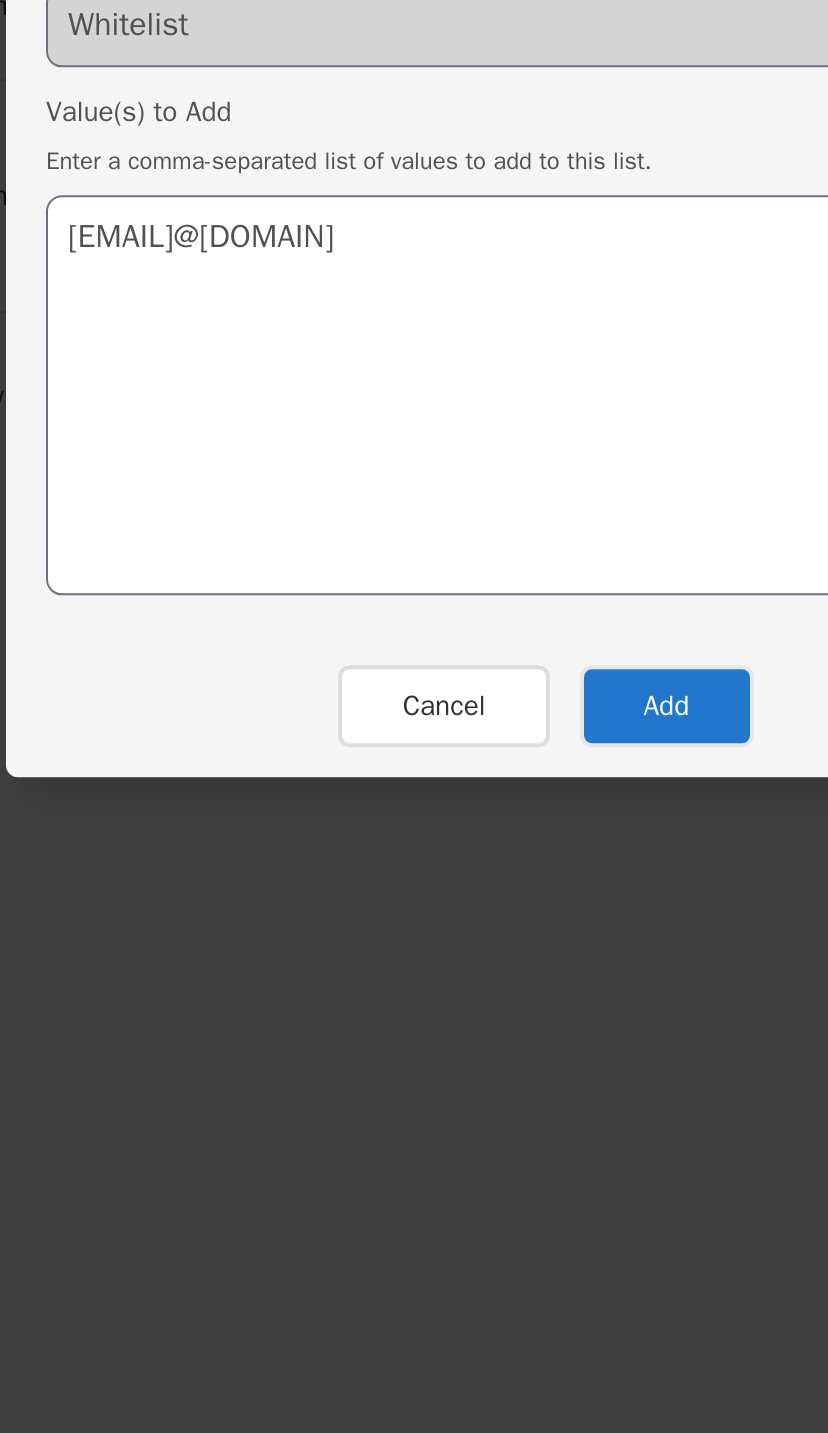 click on "Add" at bounding box center (474, 933) 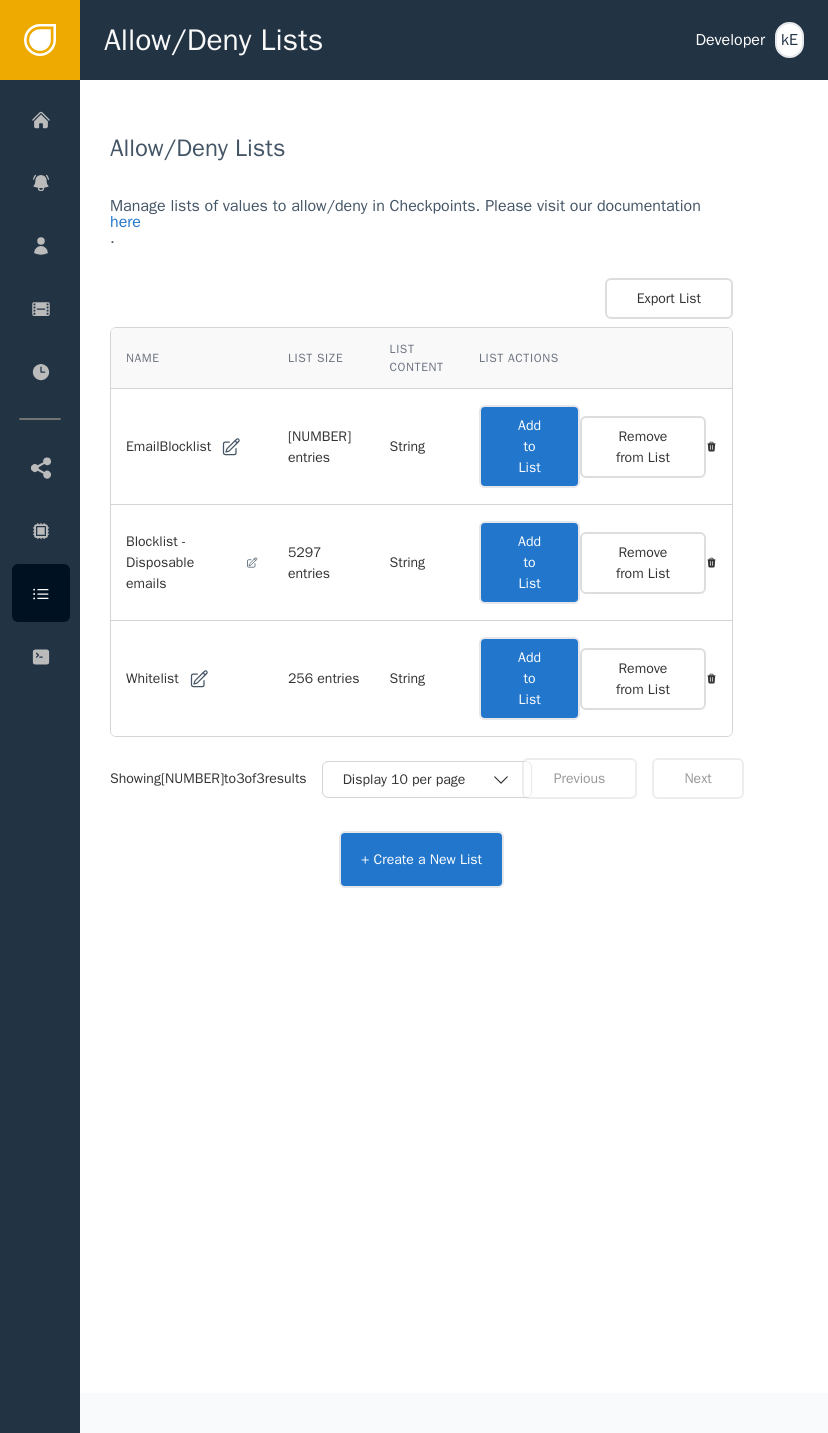 click 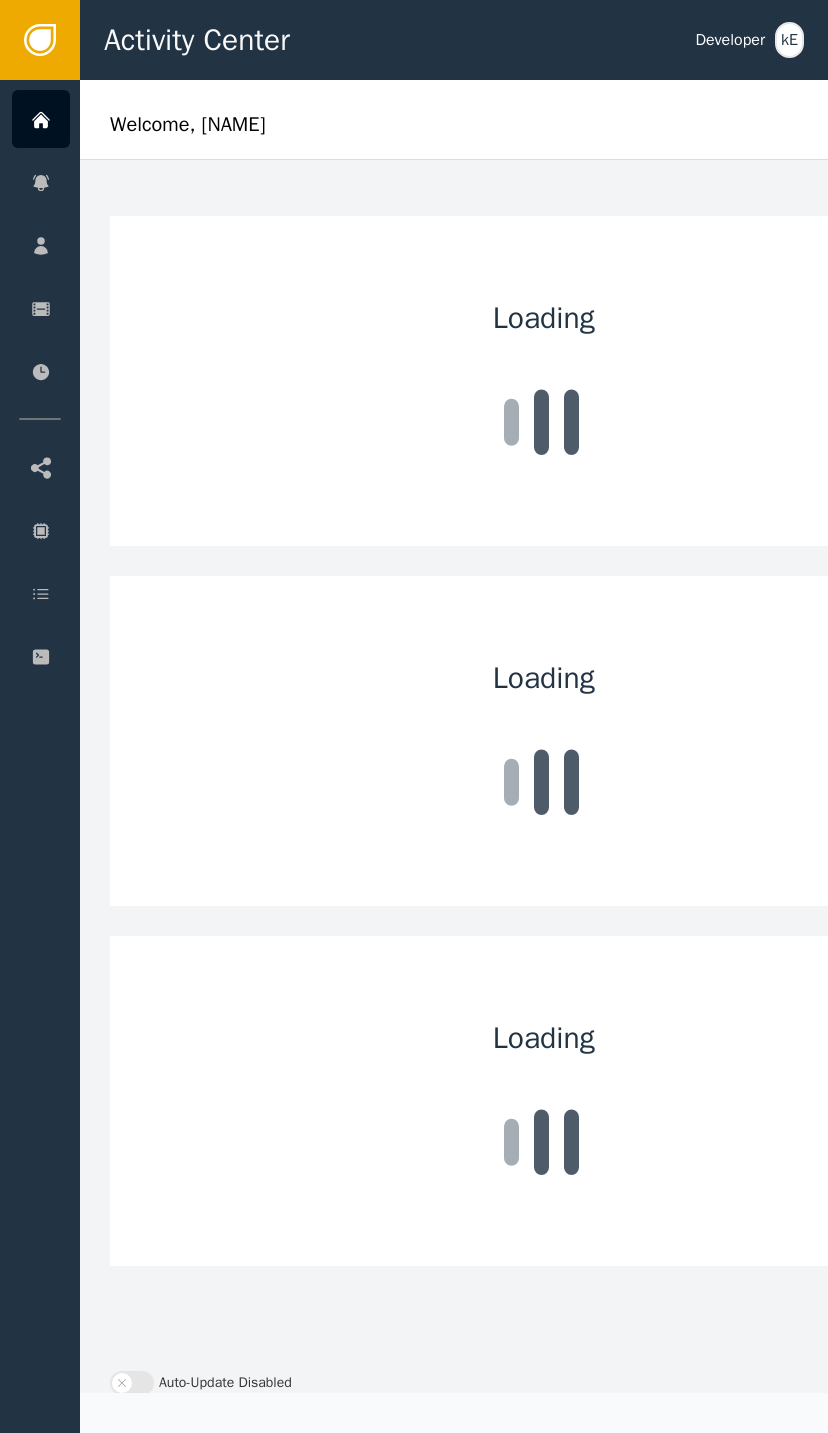 click on "Customers" at bounding box center [195, 245] 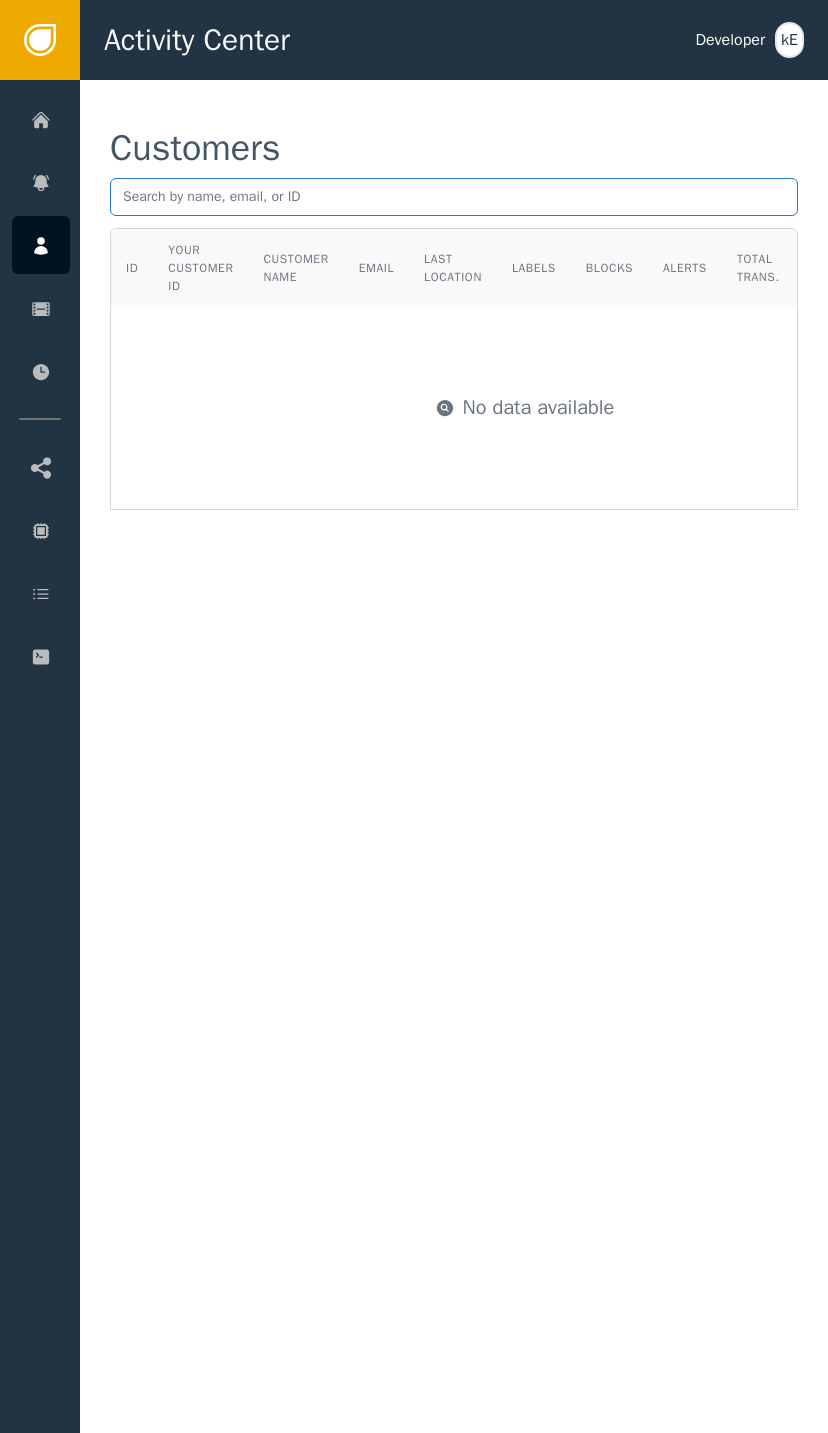 click at bounding box center (454, 197) 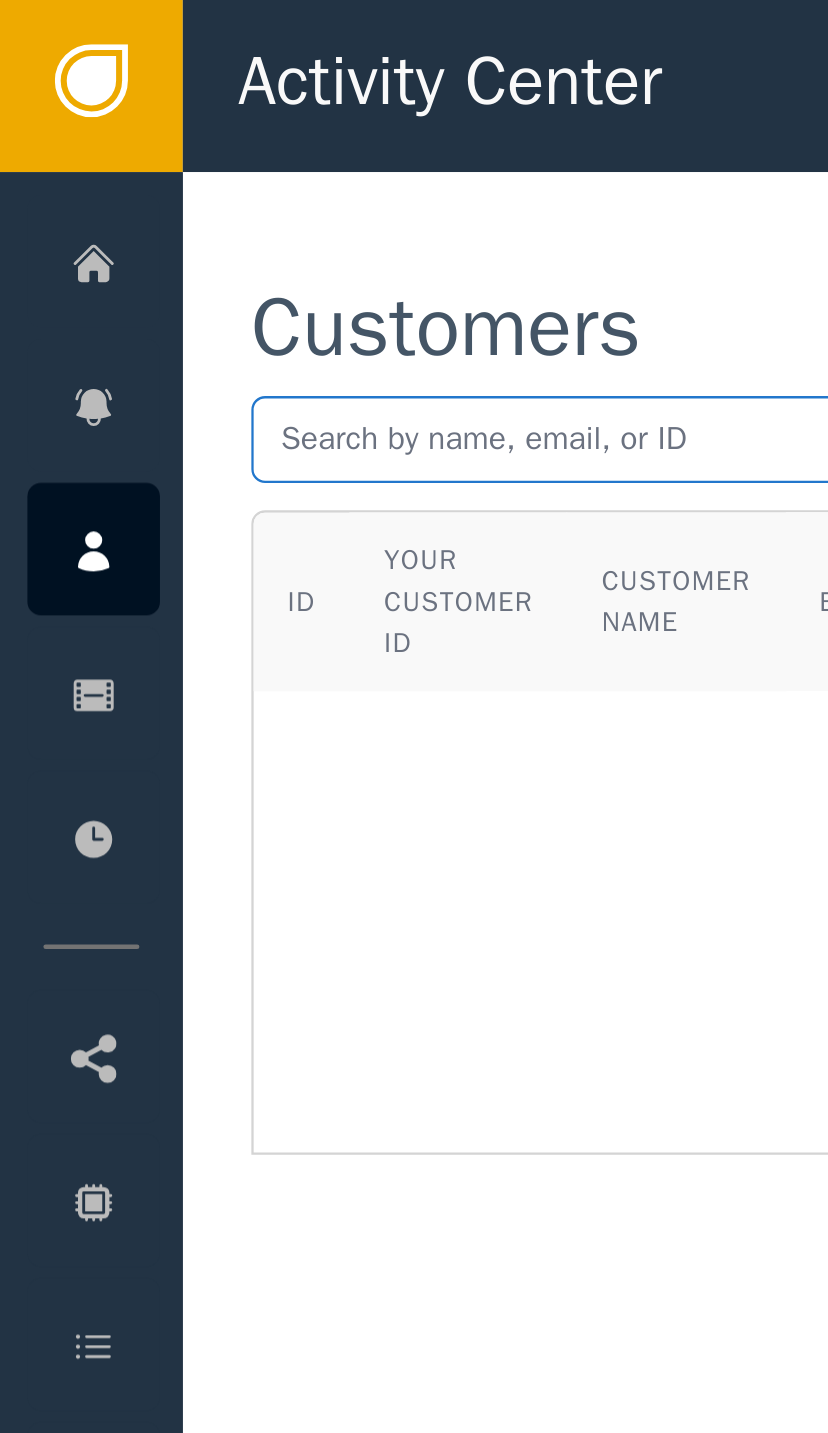 click at bounding box center (454, 197) 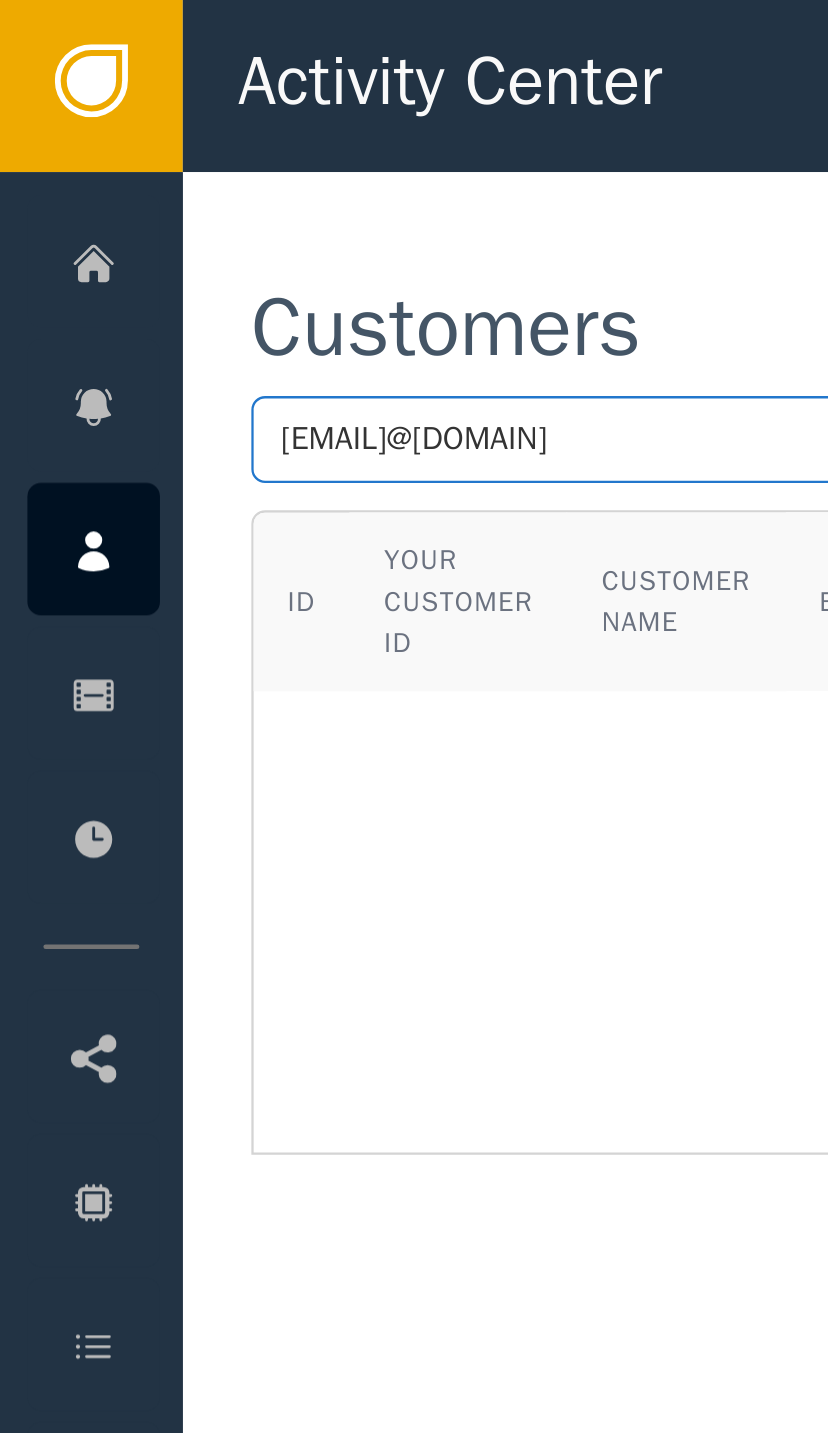 type on "[EMAIL]@[DOMAIN]" 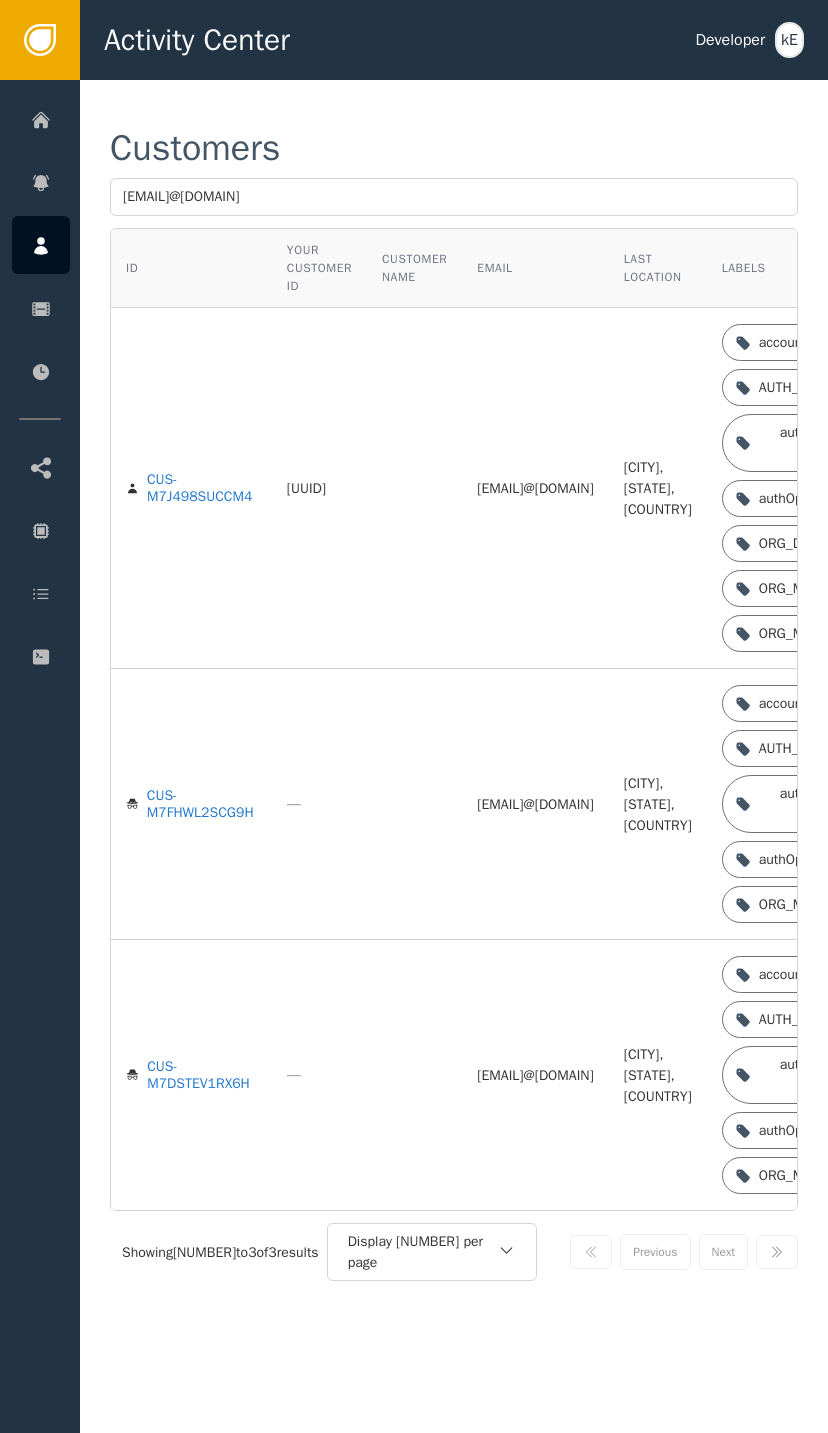 scroll, scrollTop: 0, scrollLeft: 0, axis: both 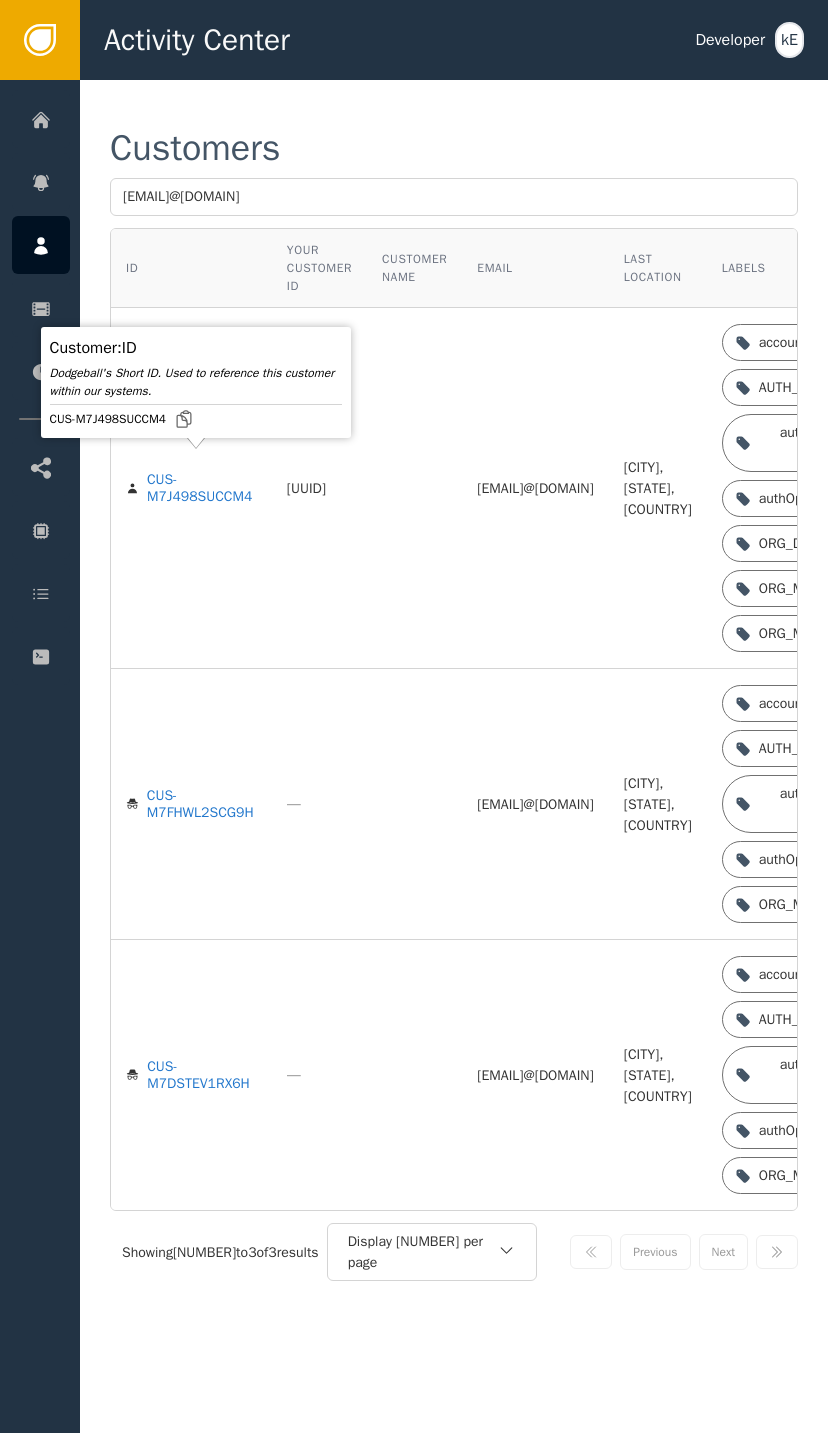 click on "CUS-M7J498SUCCM4" at bounding box center (202, 488) 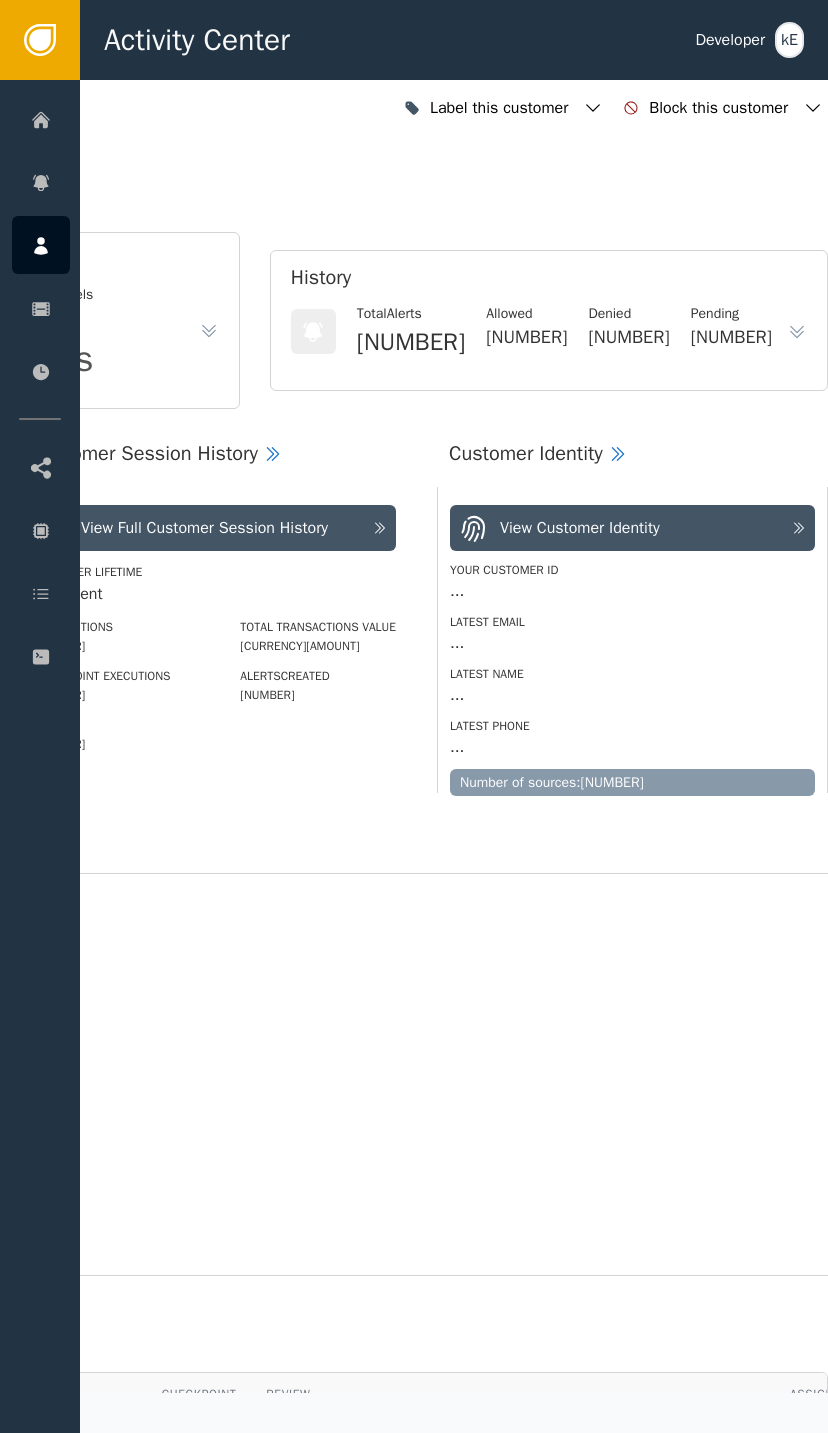 scroll, scrollTop: 0, scrollLeft: 536, axis: horizontal 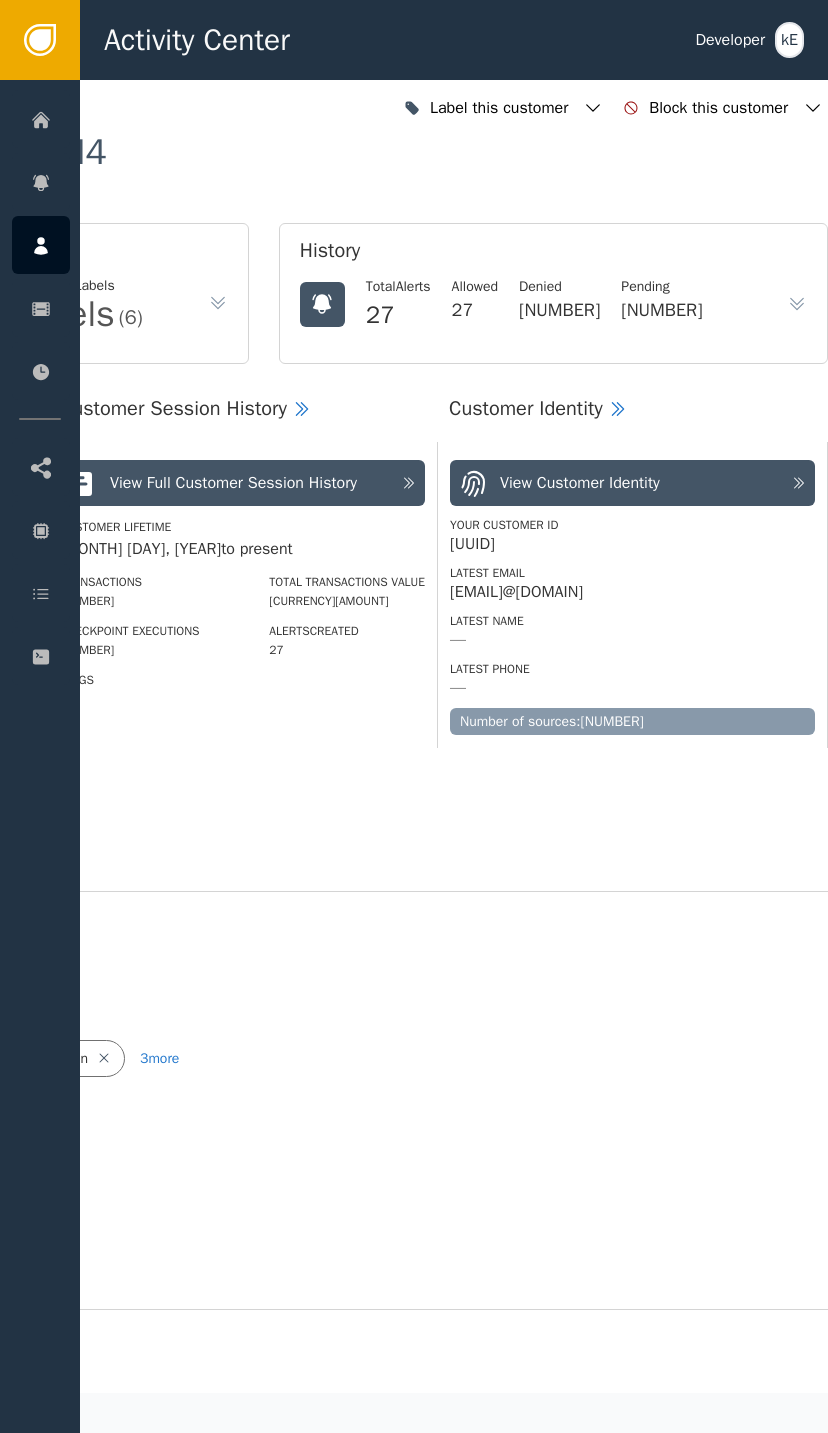 click on "Customers" at bounding box center (195, 245) 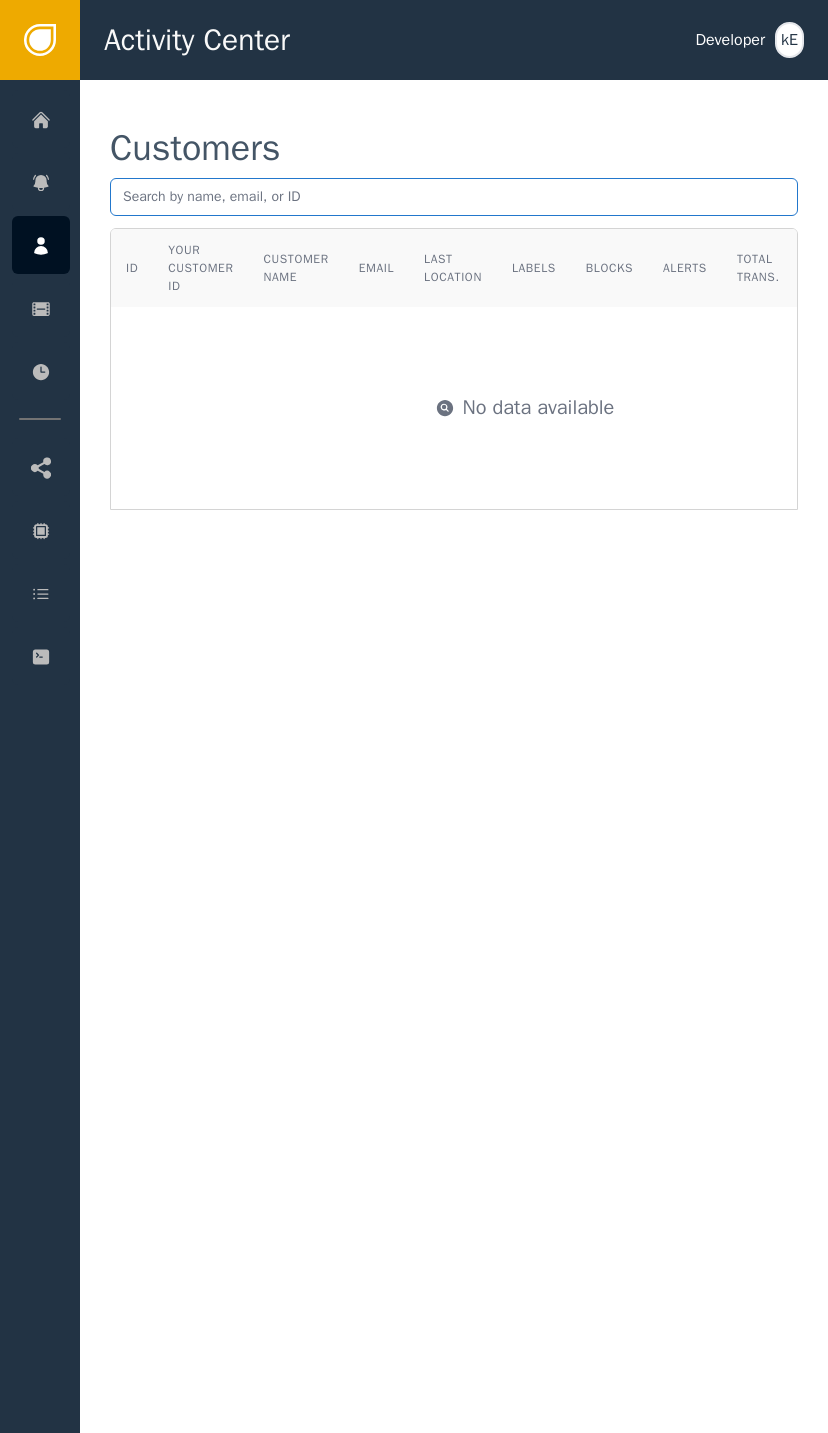 click at bounding box center [454, 197] 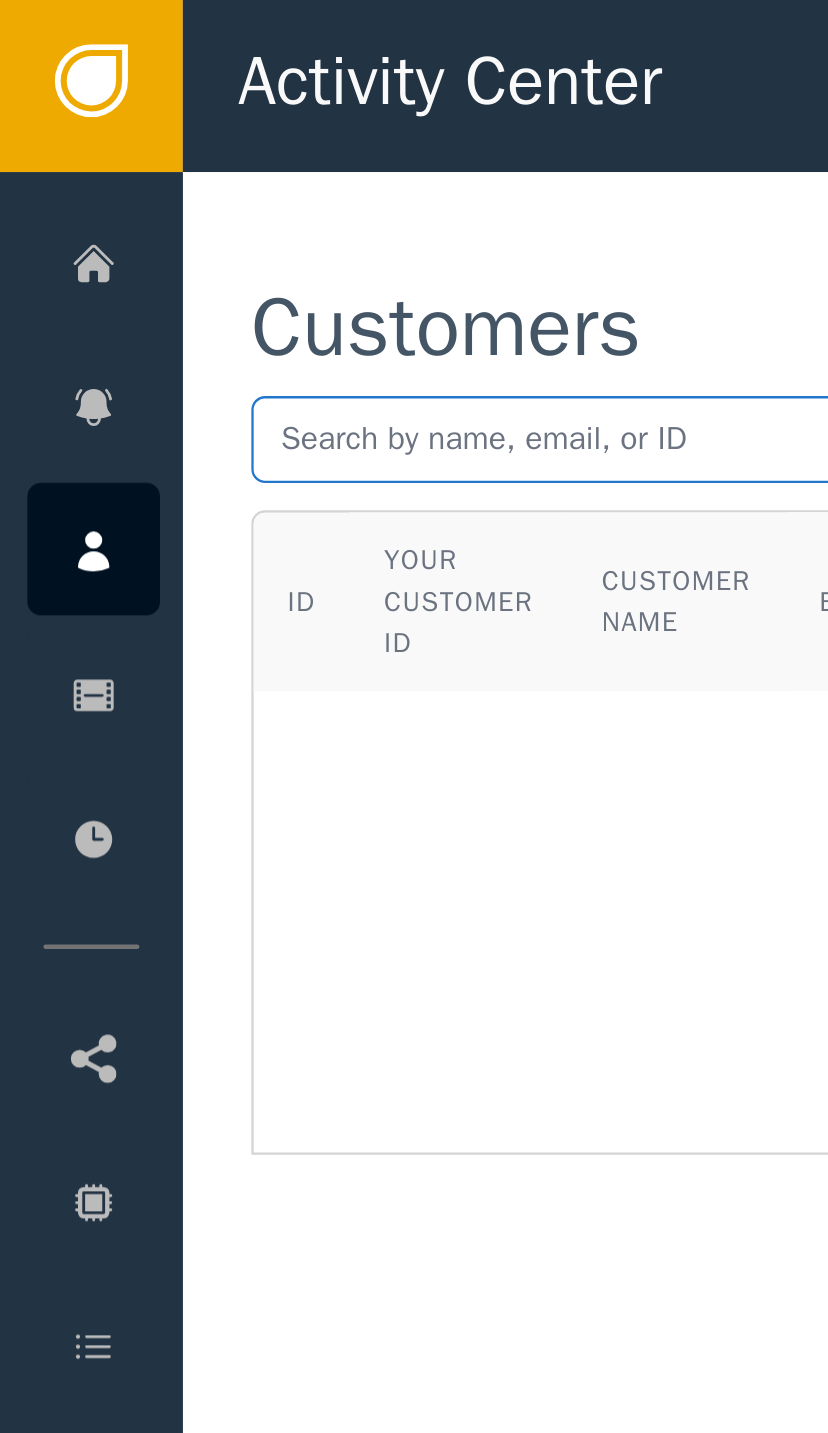 click at bounding box center (454, 197) 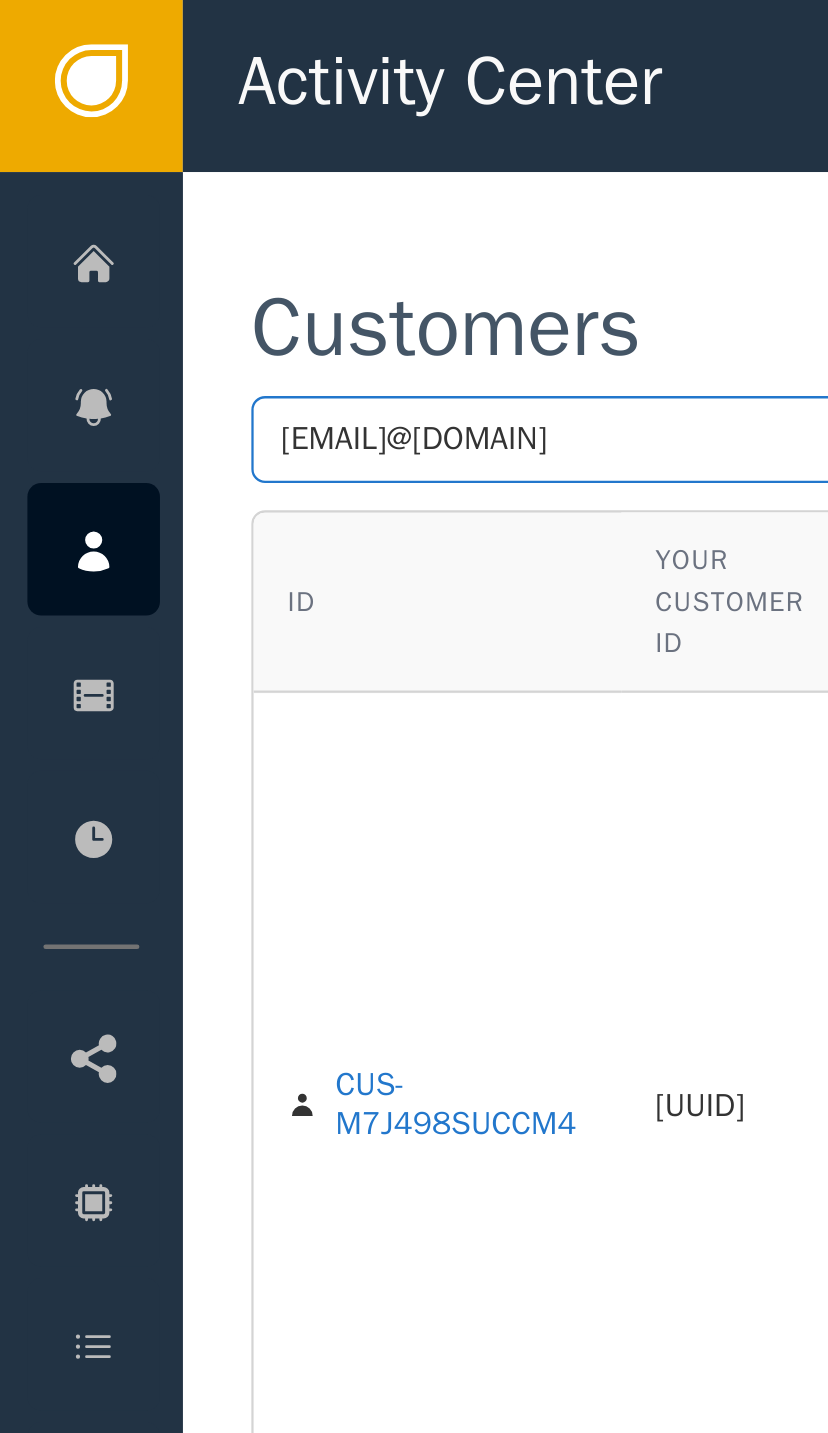 type on "[EMAIL]@[DOMAIN]" 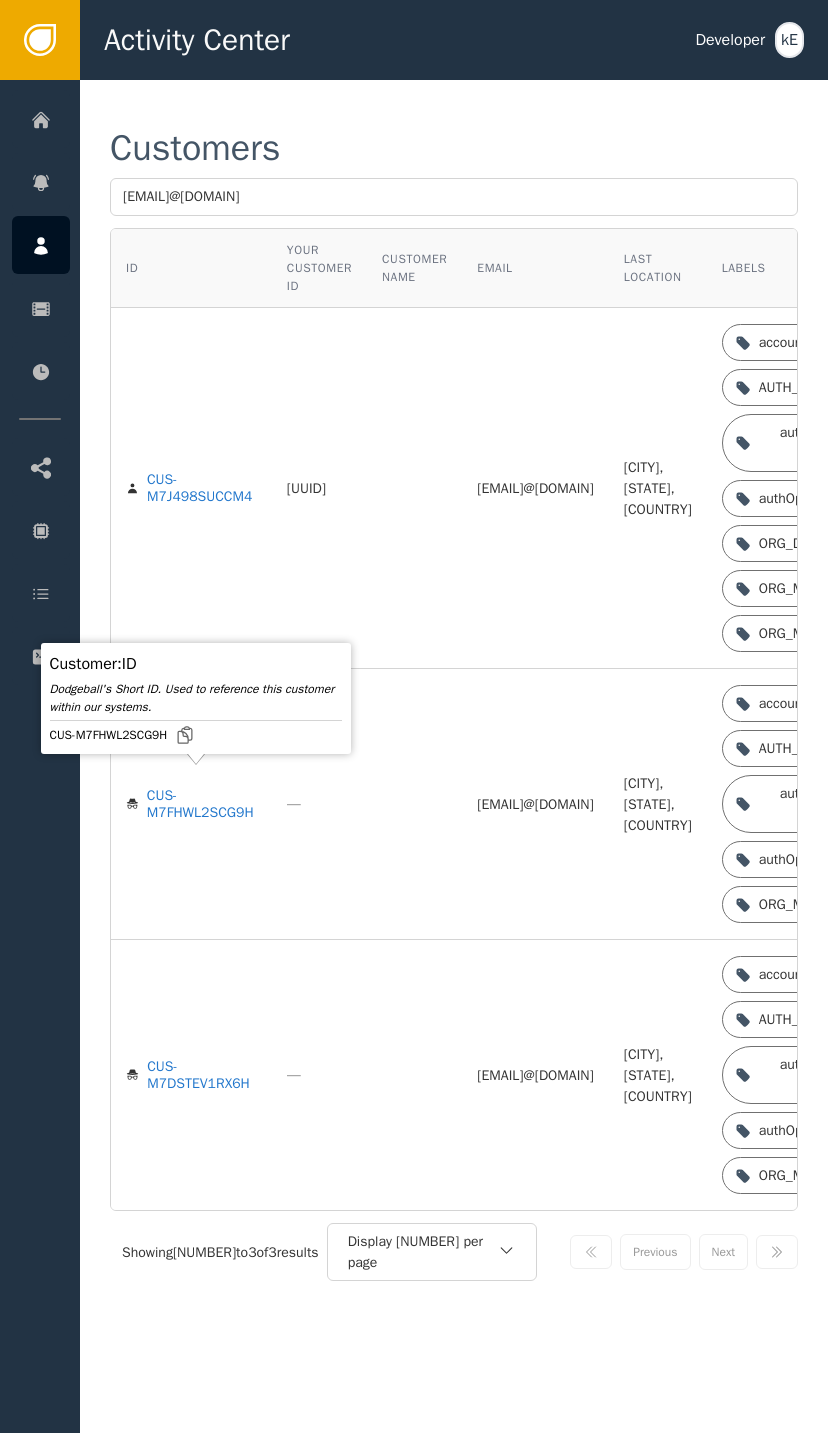 click on "CUS-M7FHWL2SCG9H" at bounding box center [202, 804] 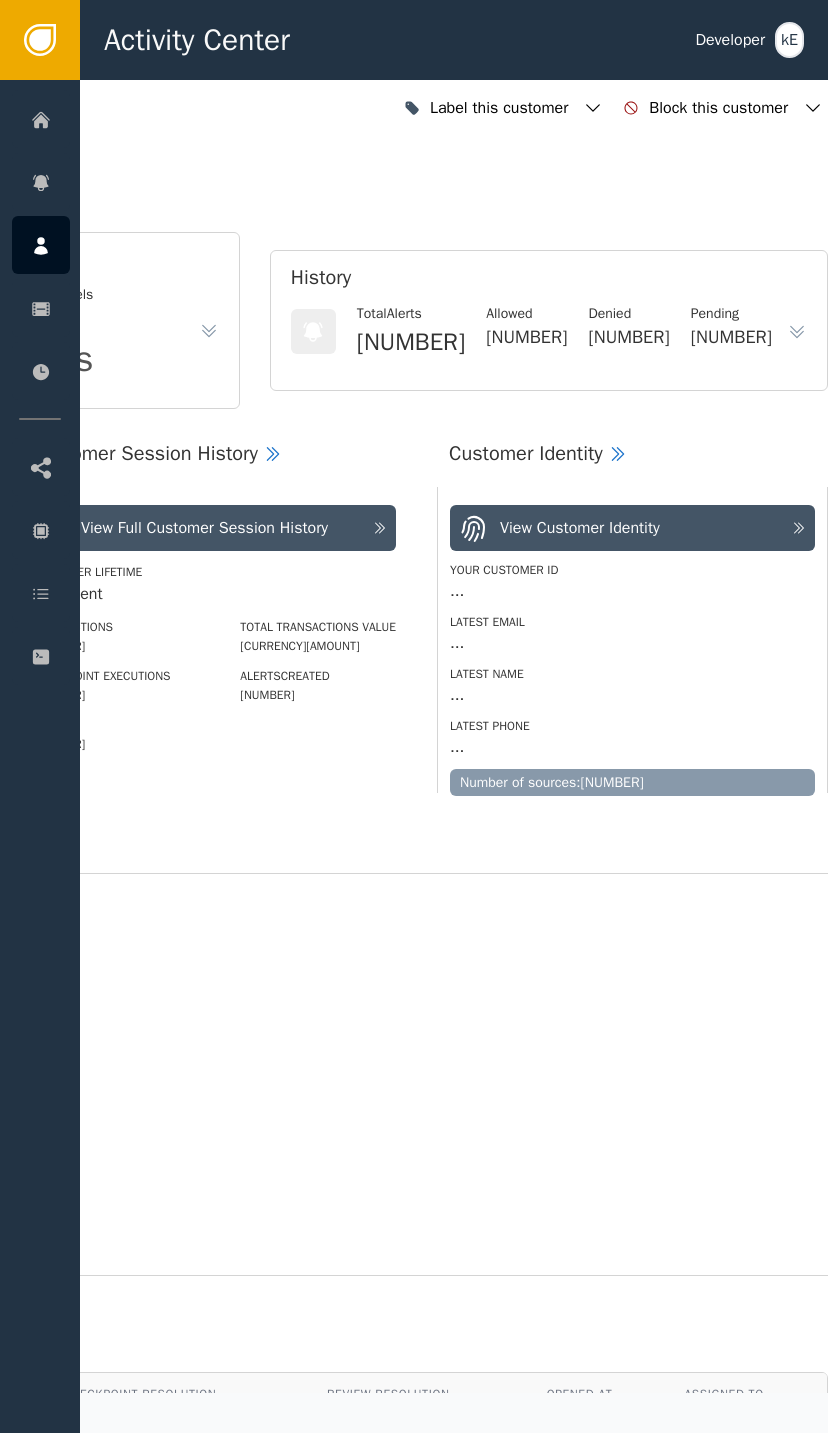 scroll, scrollTop: 0, scrollLeft: 536, axis: horizontal 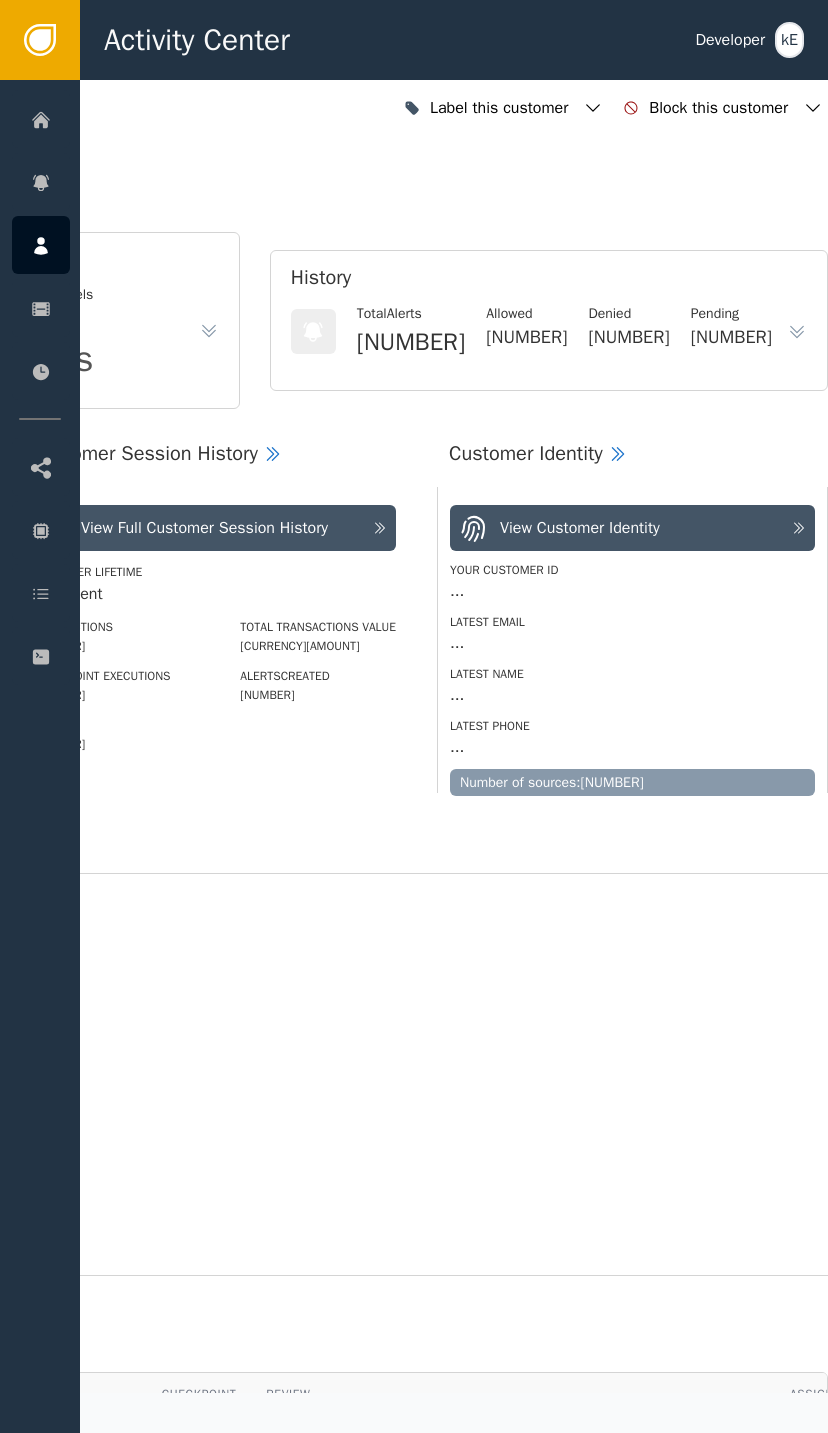click 